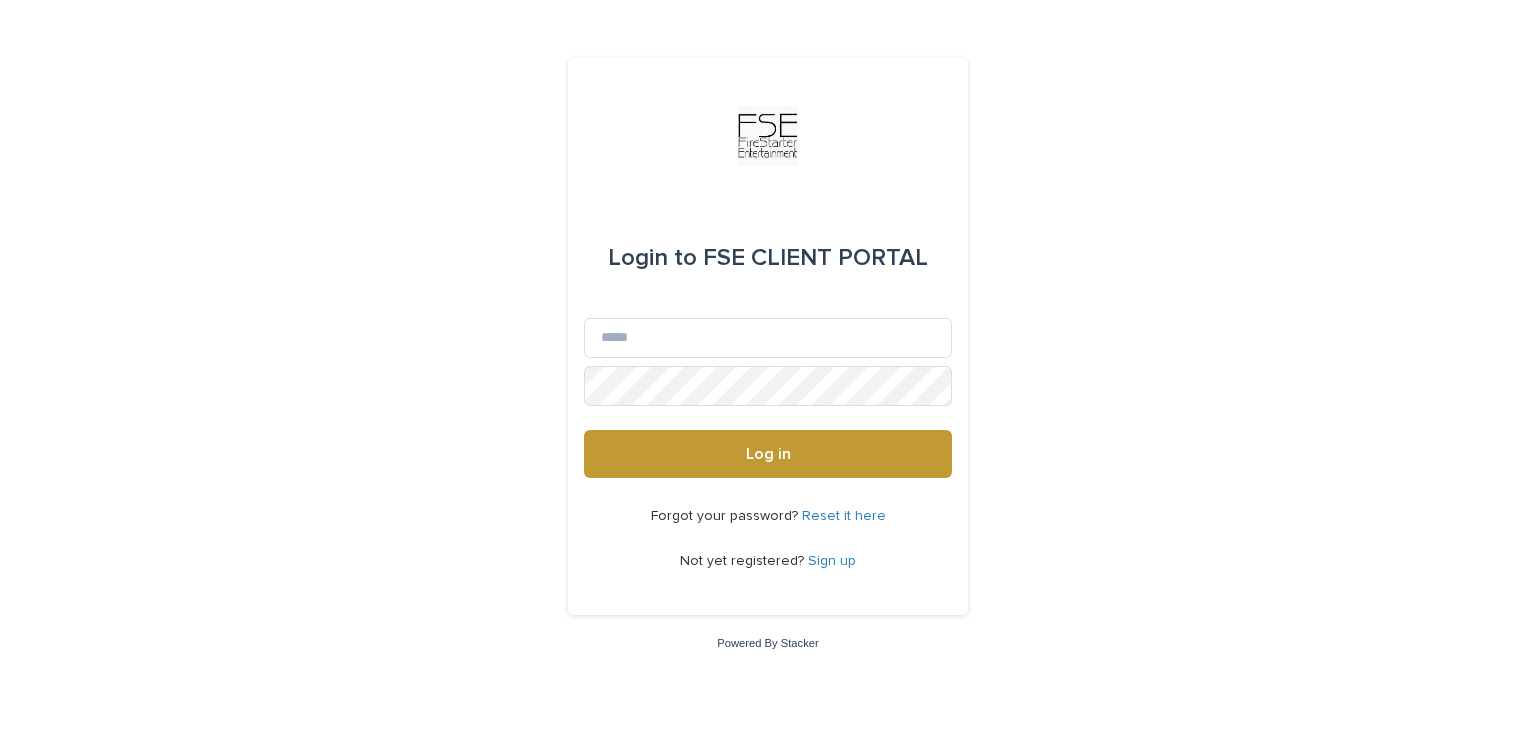 scroll, scrollTop: 0, scrollLeft: 0, axis: both 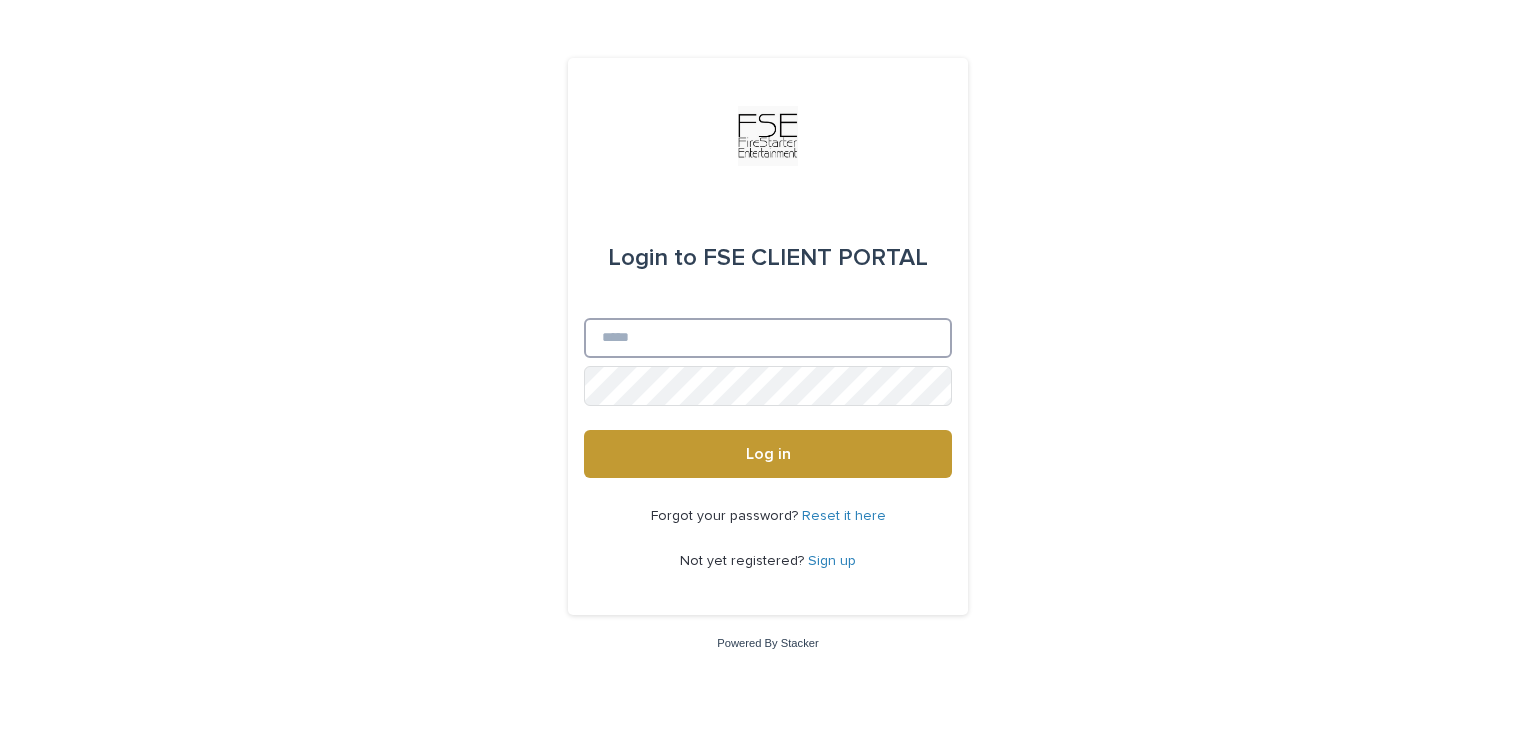 click on "Email" at bounding box center [768, 338] 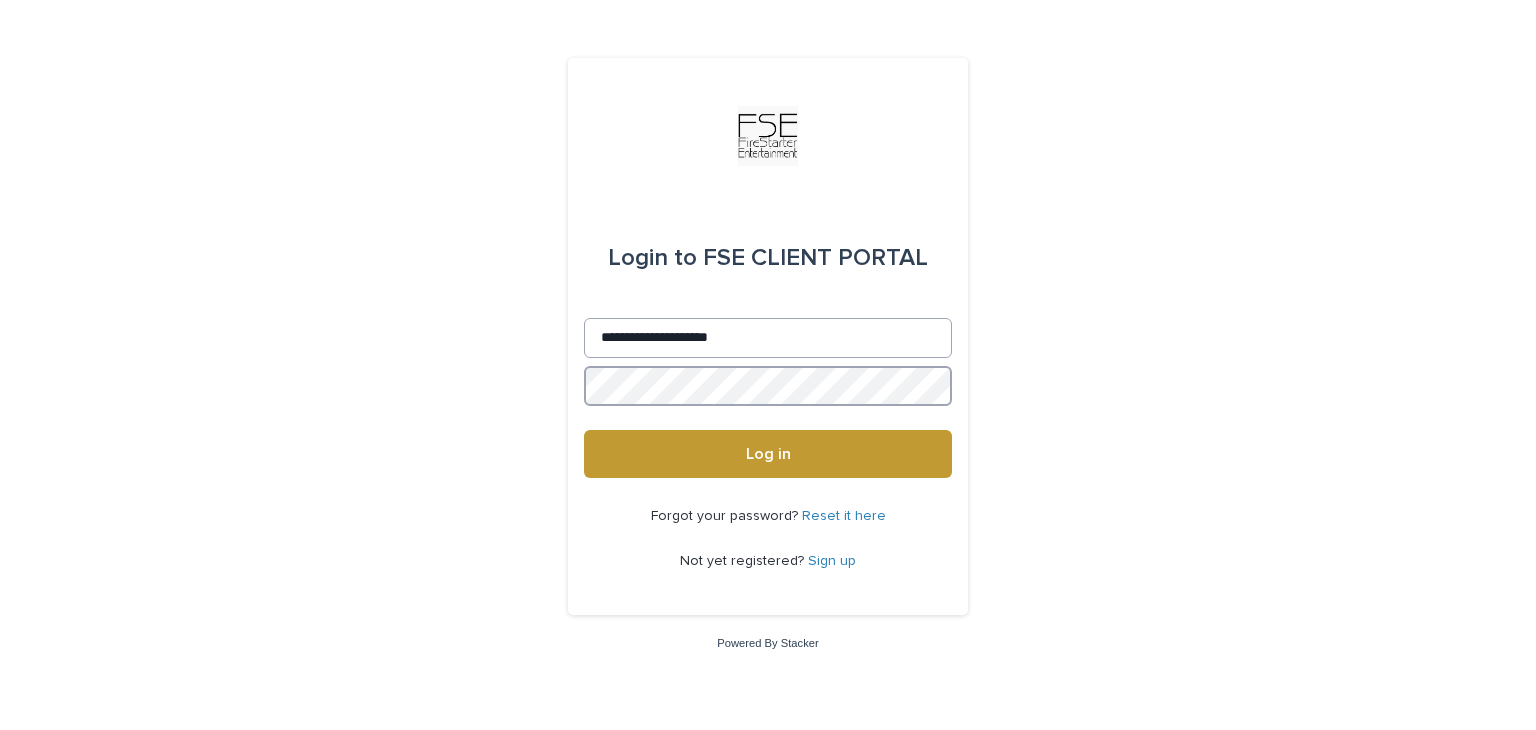 click on "Log in" at bounding box center [768, 454] 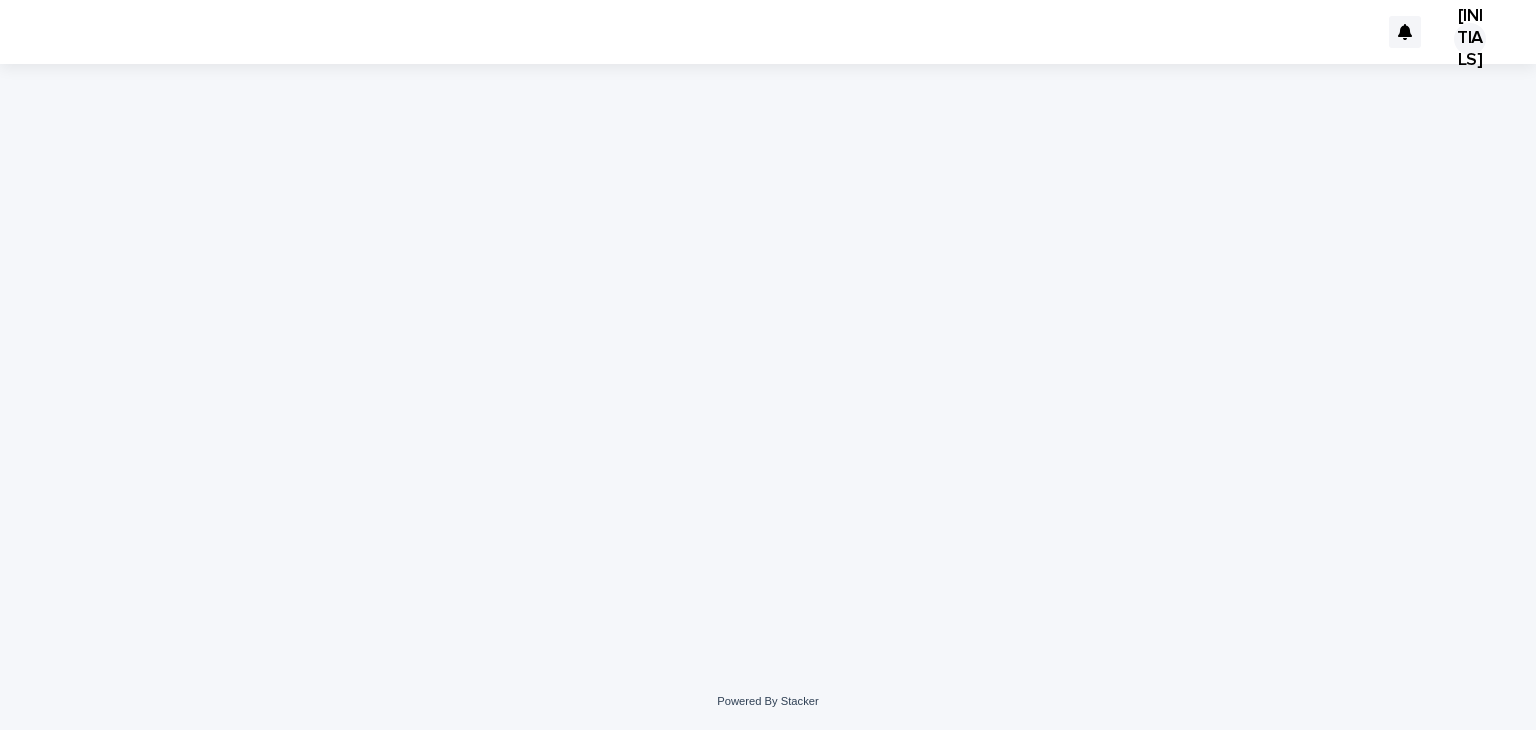 scroll, scrollTop: 0, scrollLeft: 0, axis: both 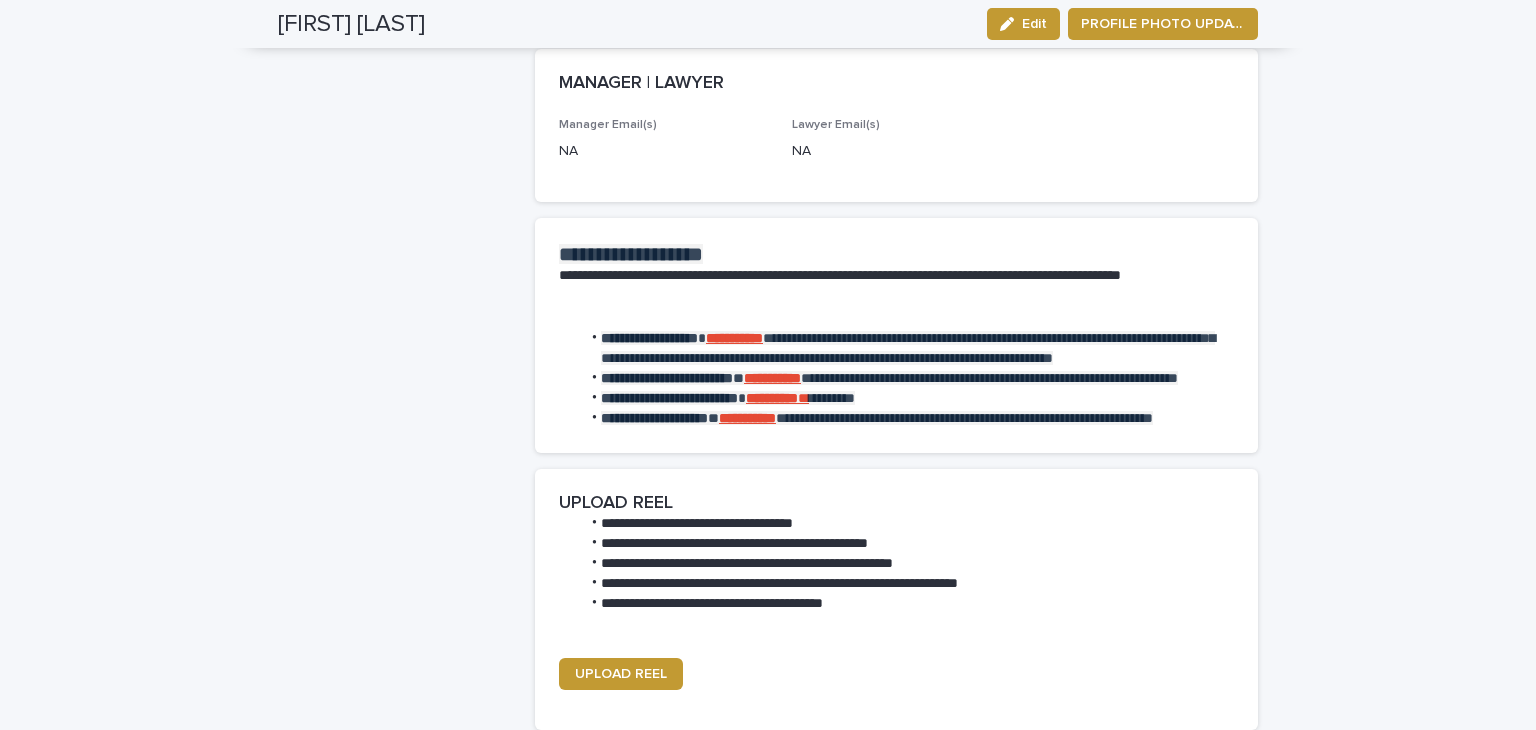 click on "**********" at bounding box center [734, 338] 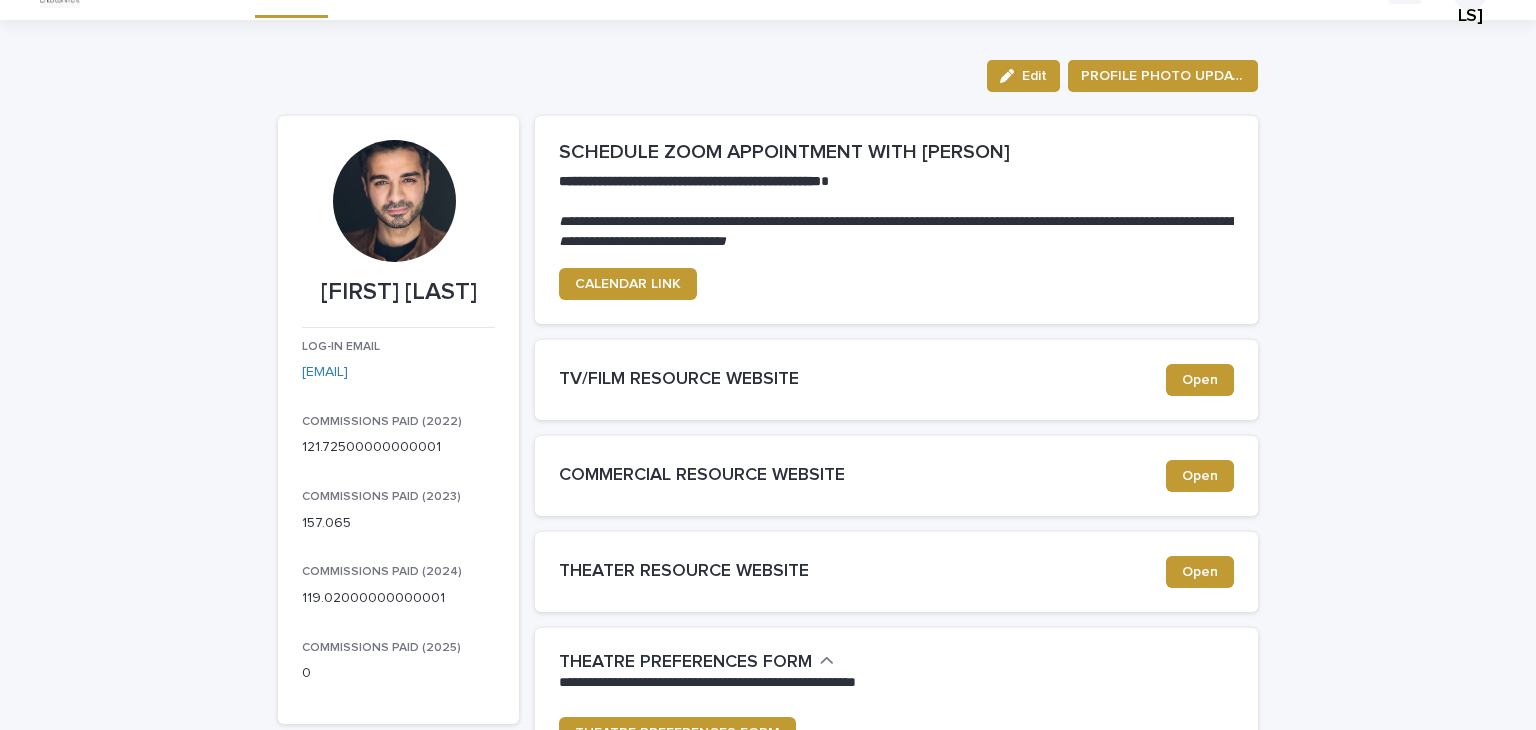 scroll, scrollTop: 0, scrollLeft: 0, axis: both 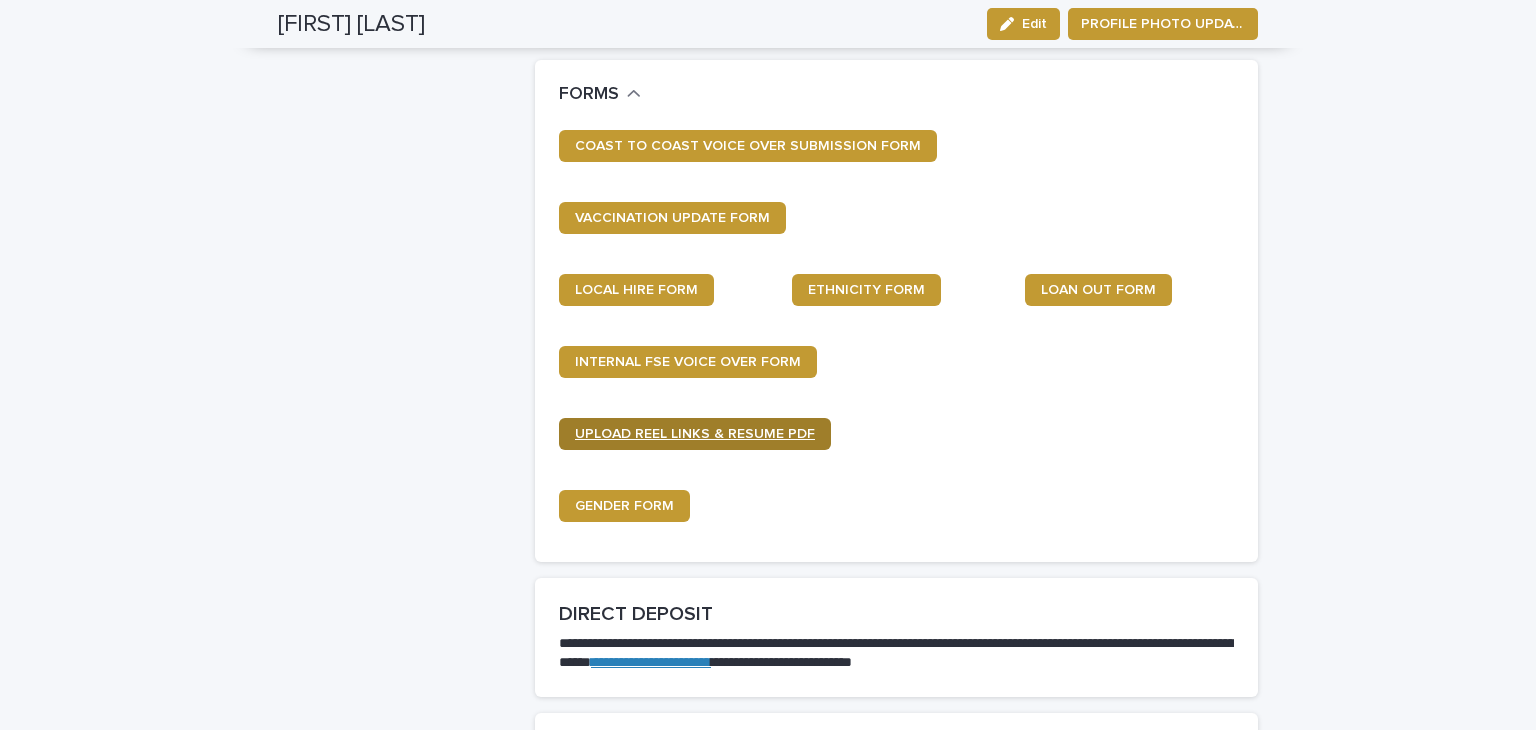 click on "UPLOAD REEL LINKS & RESUME PDF" at bounding box center [695, 434] 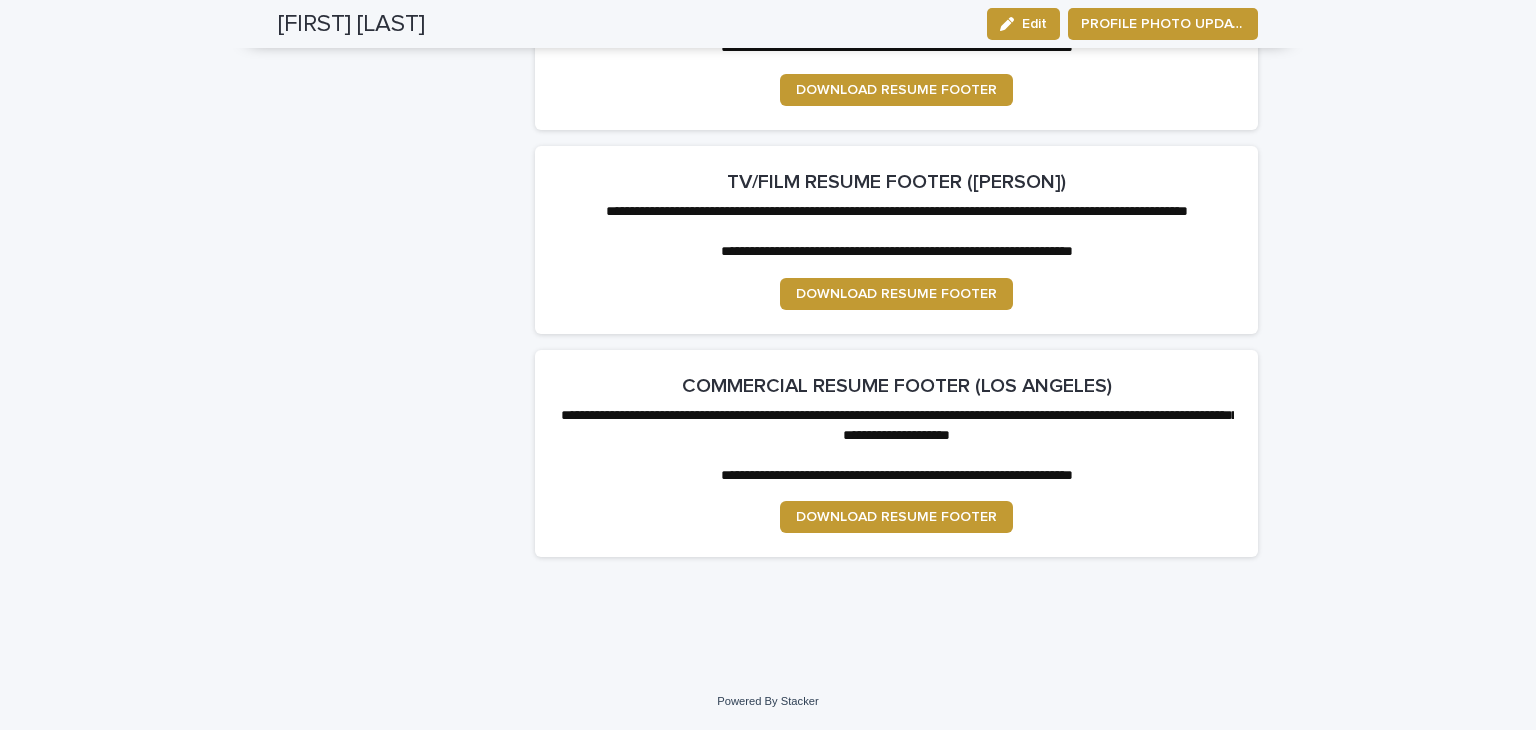 scroll, scrollTop: 4040, scrollLeft: 0, axis: vertical 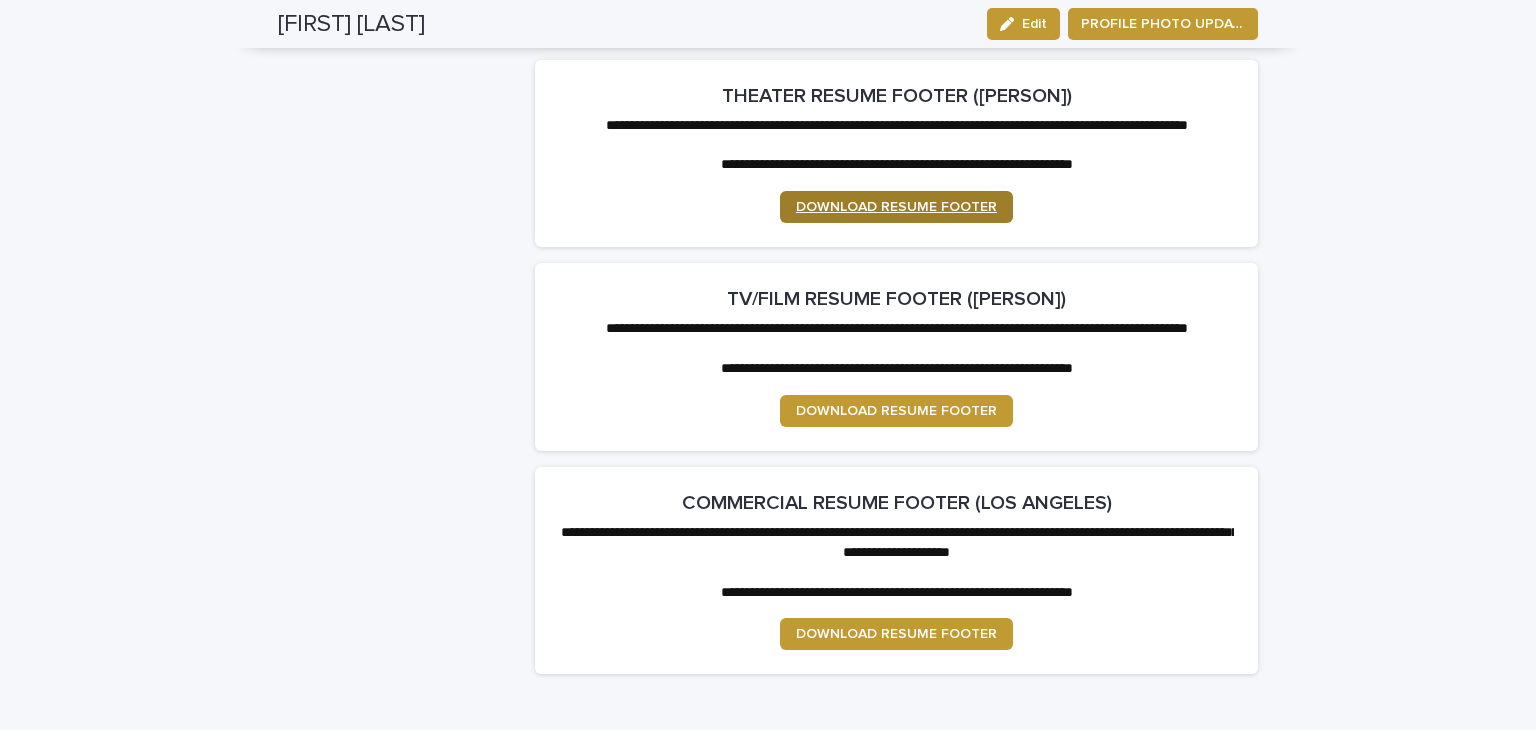 click on "DOWNLOAD RESUME FOOTER" at bounding box center [896, 207] 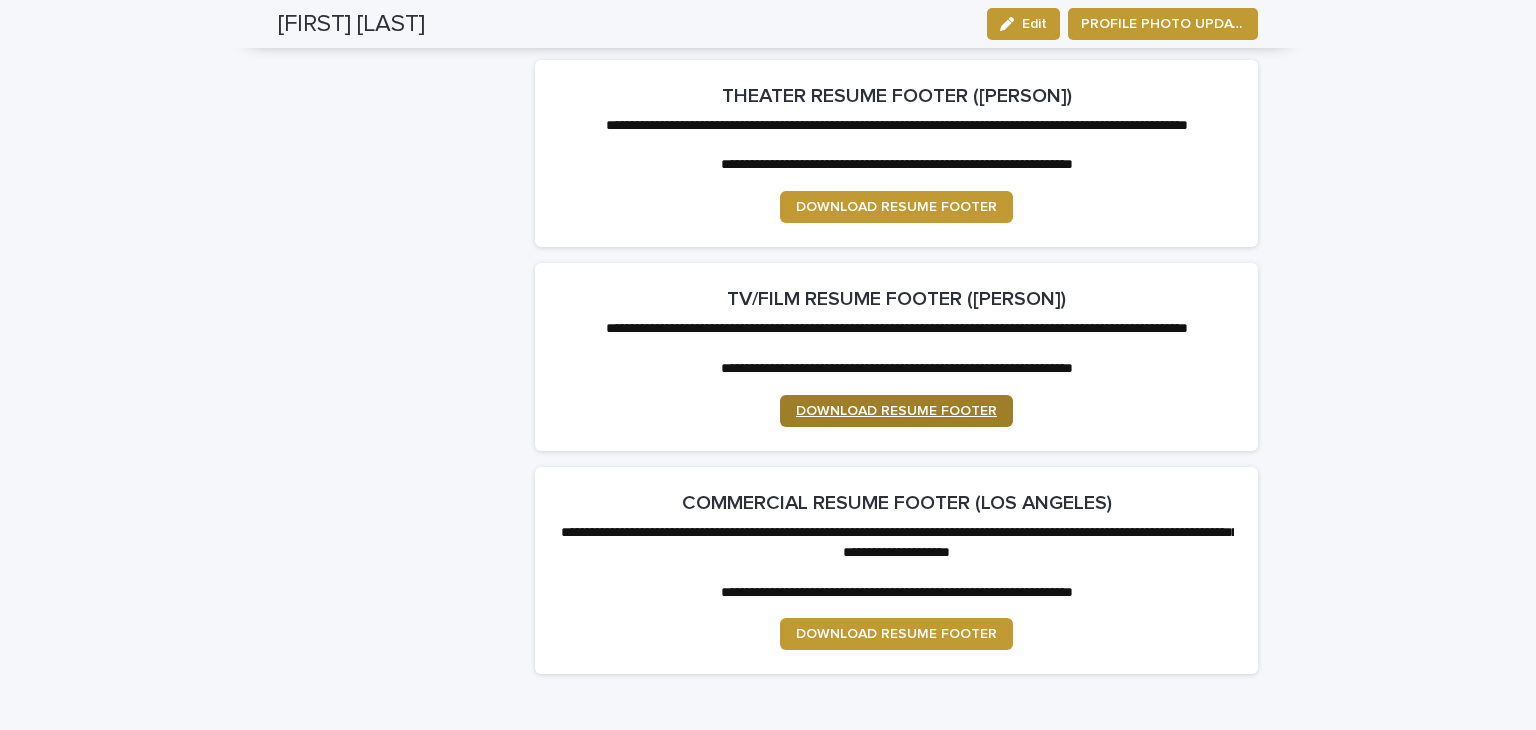 click on "DOWNLOAD RESUME FOOTER" at bounding box center [896, 411] 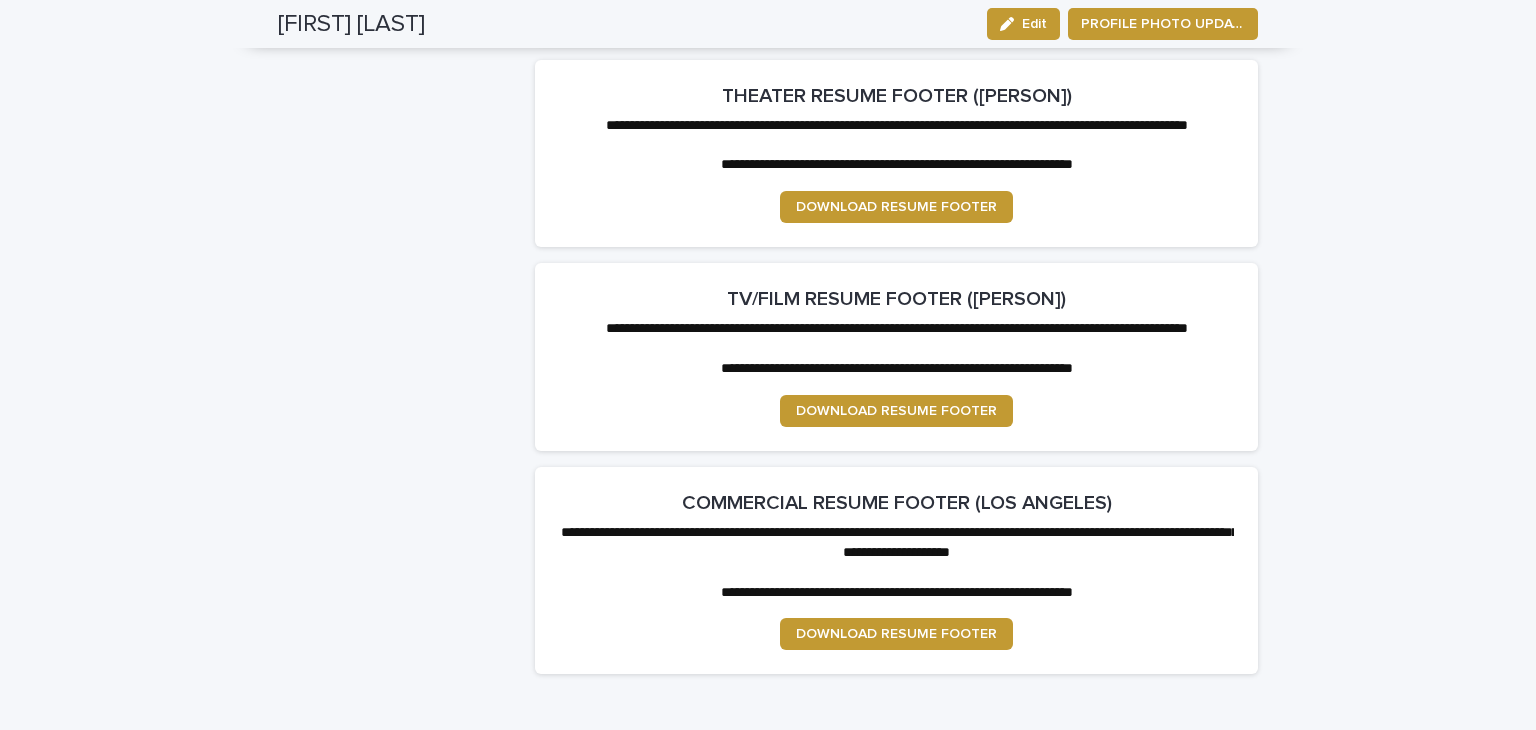scroll, scrollTop: 4063, scrollLeft: 0, axis: vertical 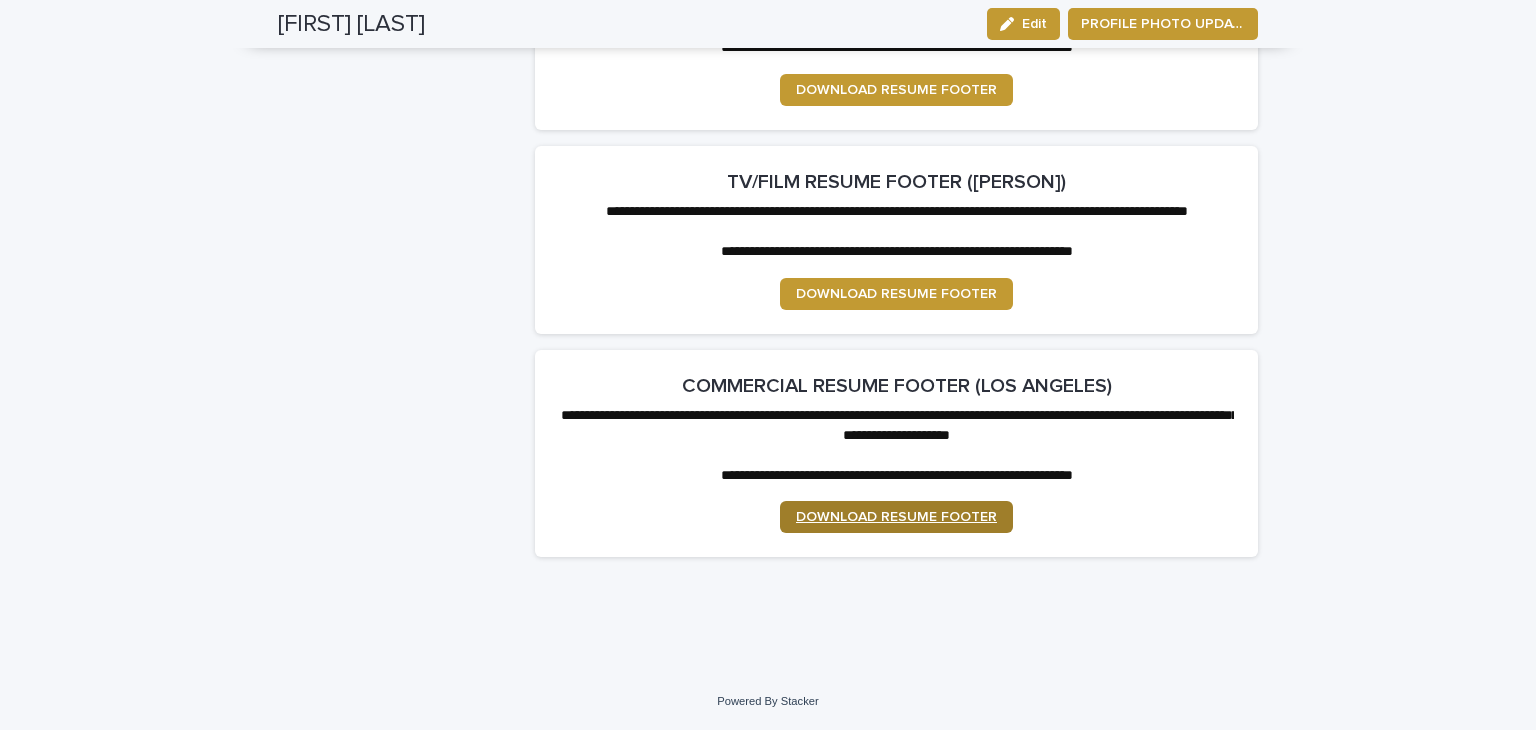 click on "DOWNLOAD RESUME FOOTER" at bounding box center [896, 517] 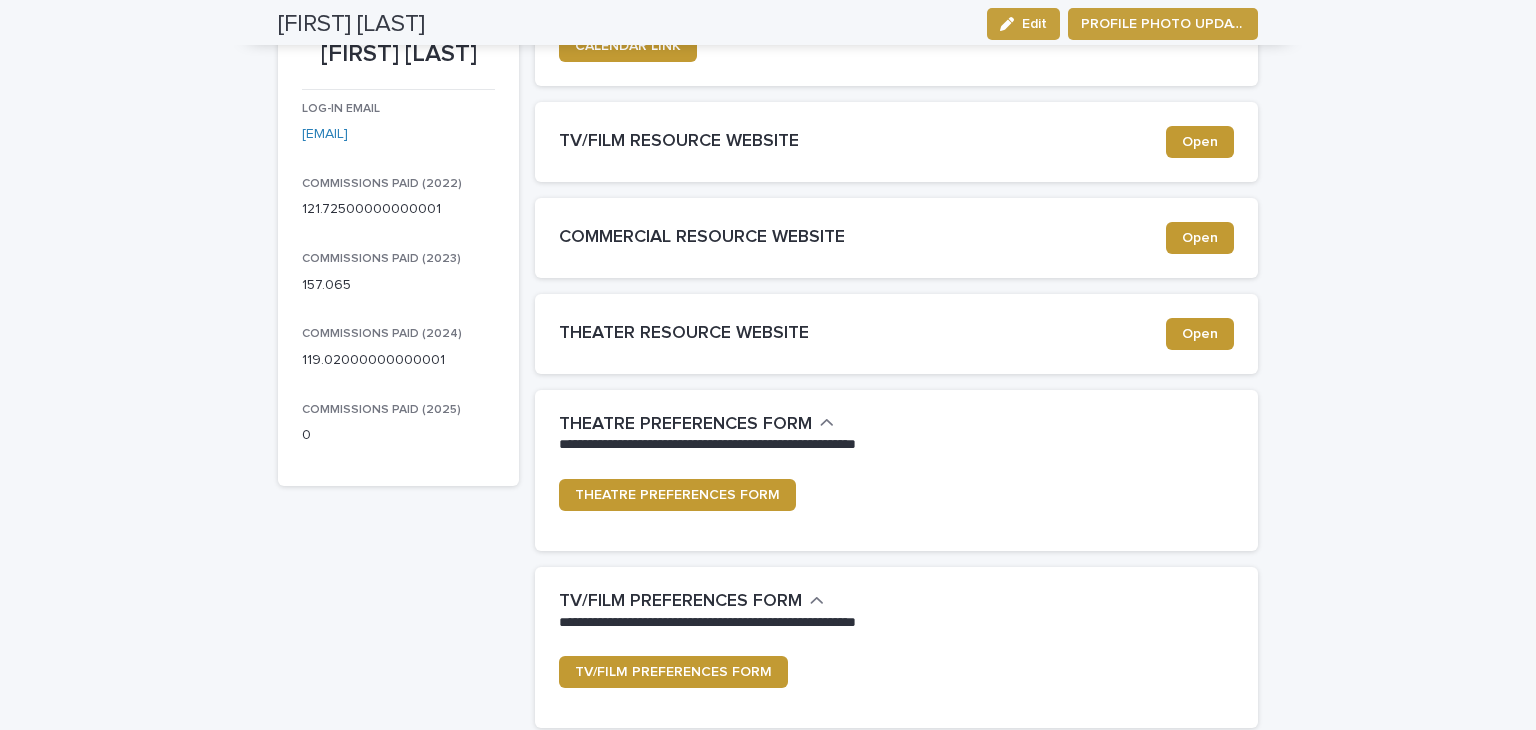 scroll, scrollTop: 0, scrollLeft: 0, axis: both 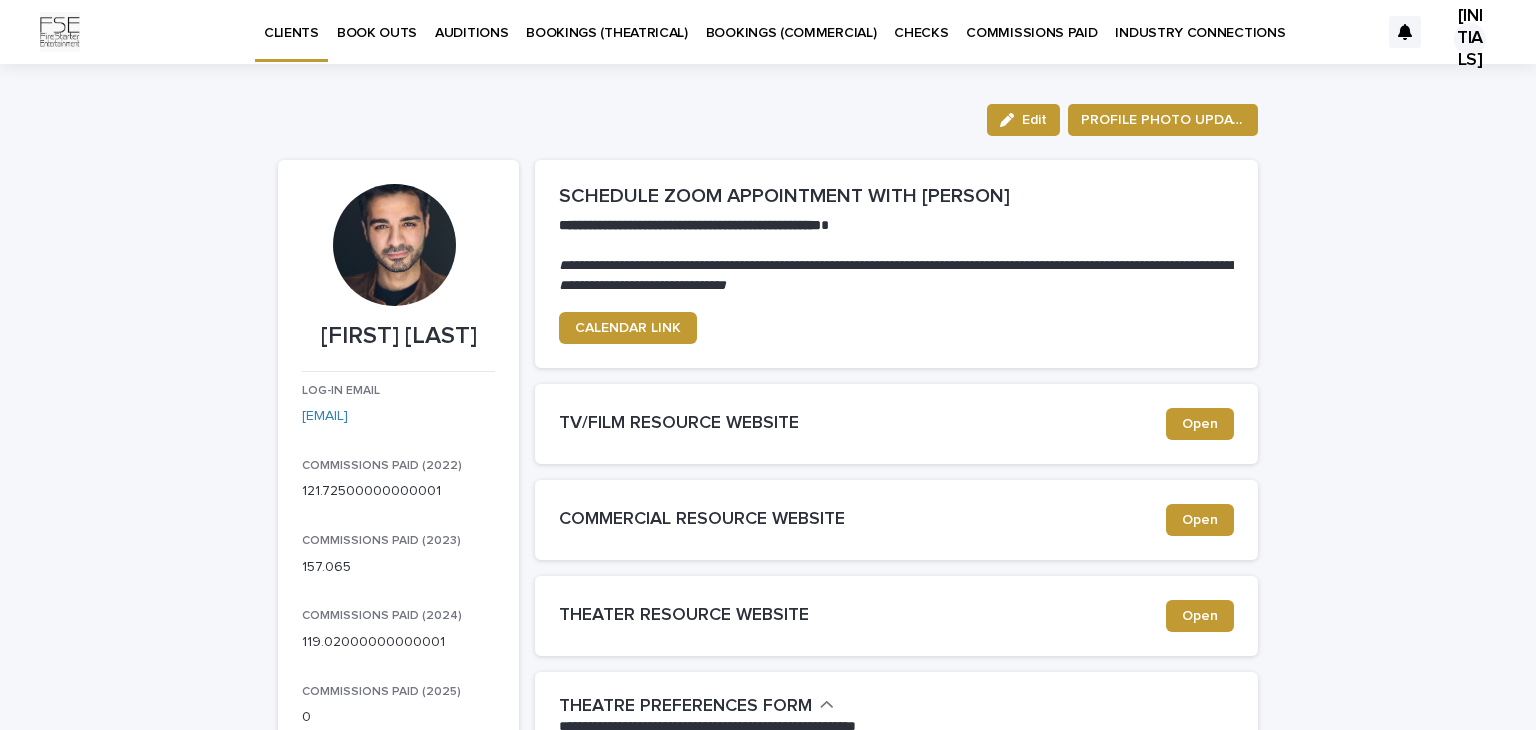 click on "BOOK OUTS" at bounding box center [377, 21] 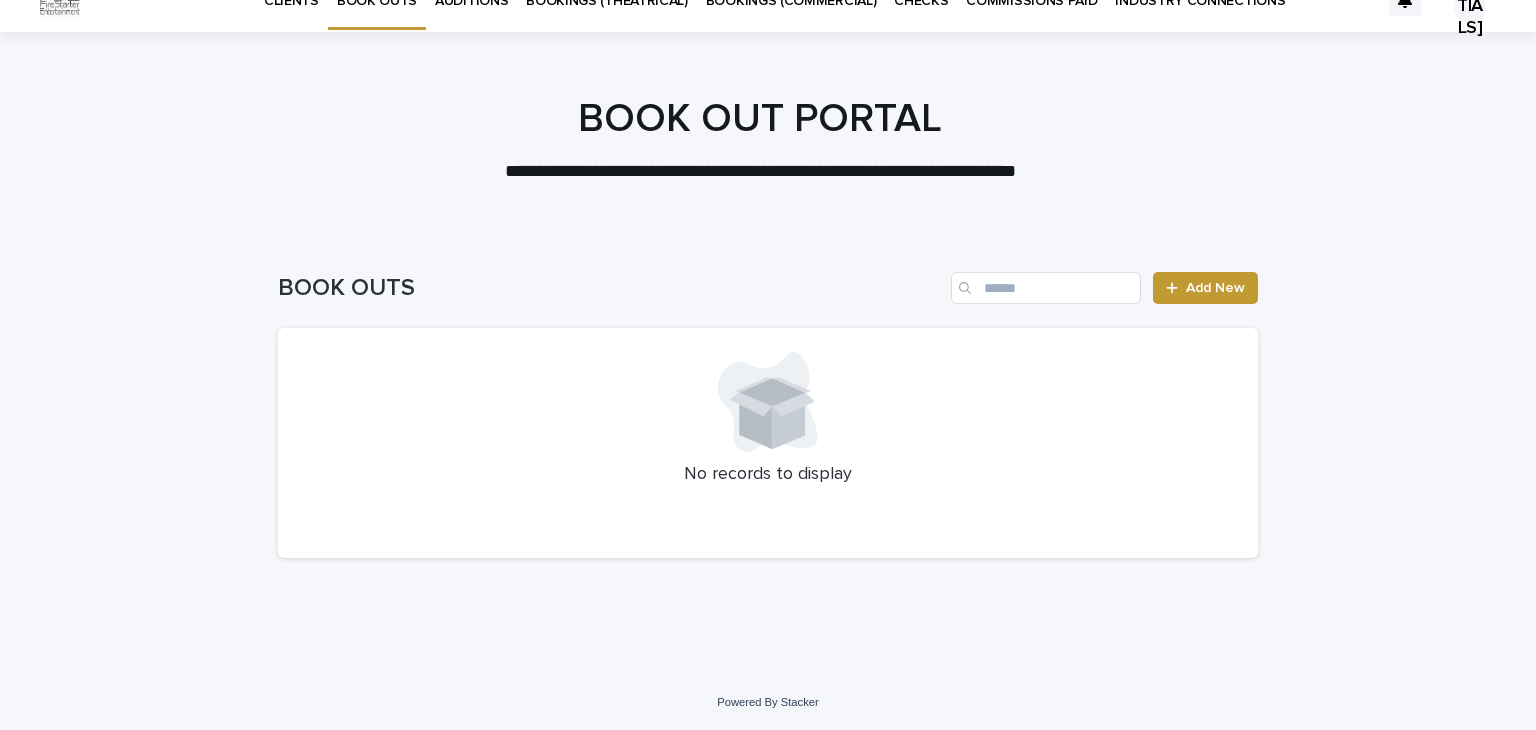 scroll, scrollTop: 32, scrollLeft: 0, axis: vertical 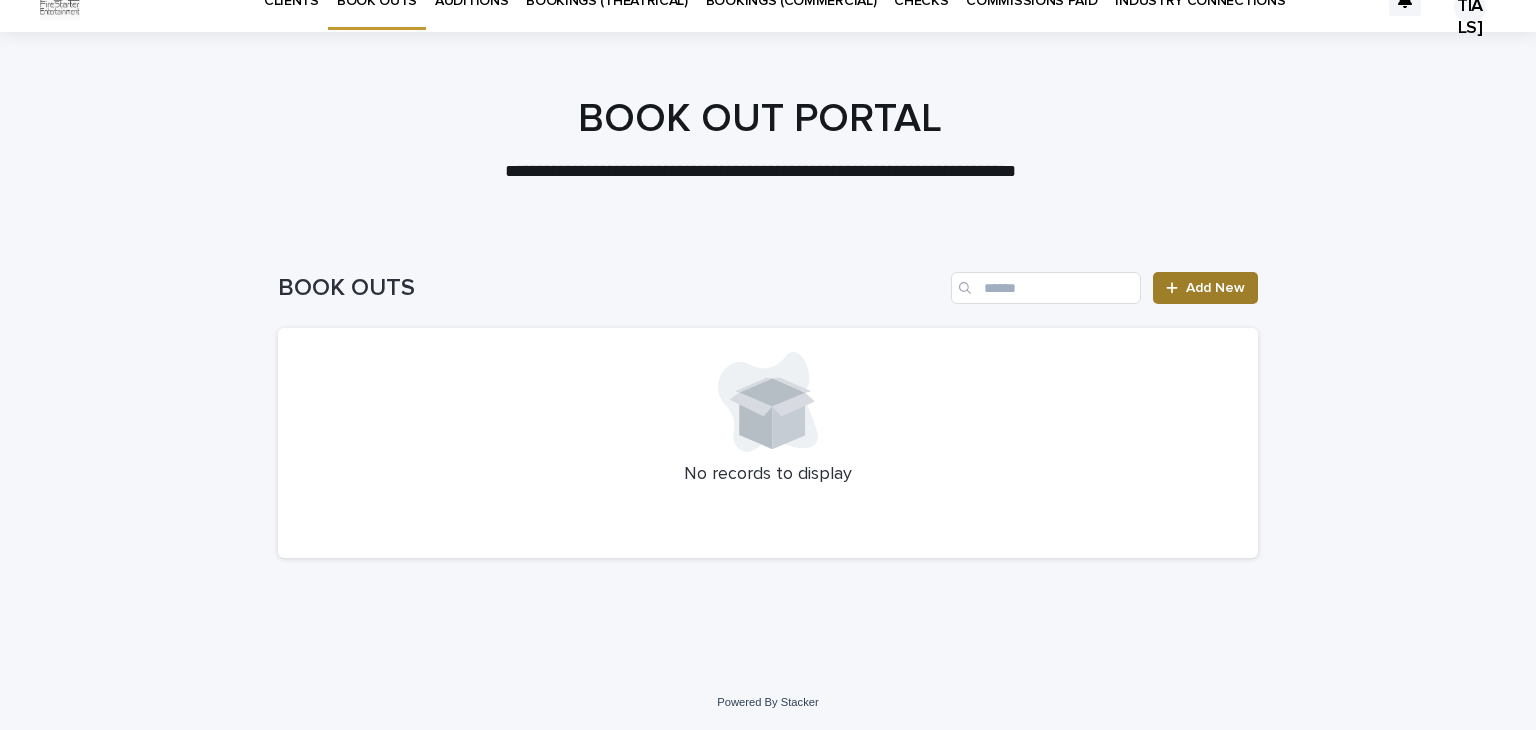 click on "Add New" at bounding box center [1215, 288] 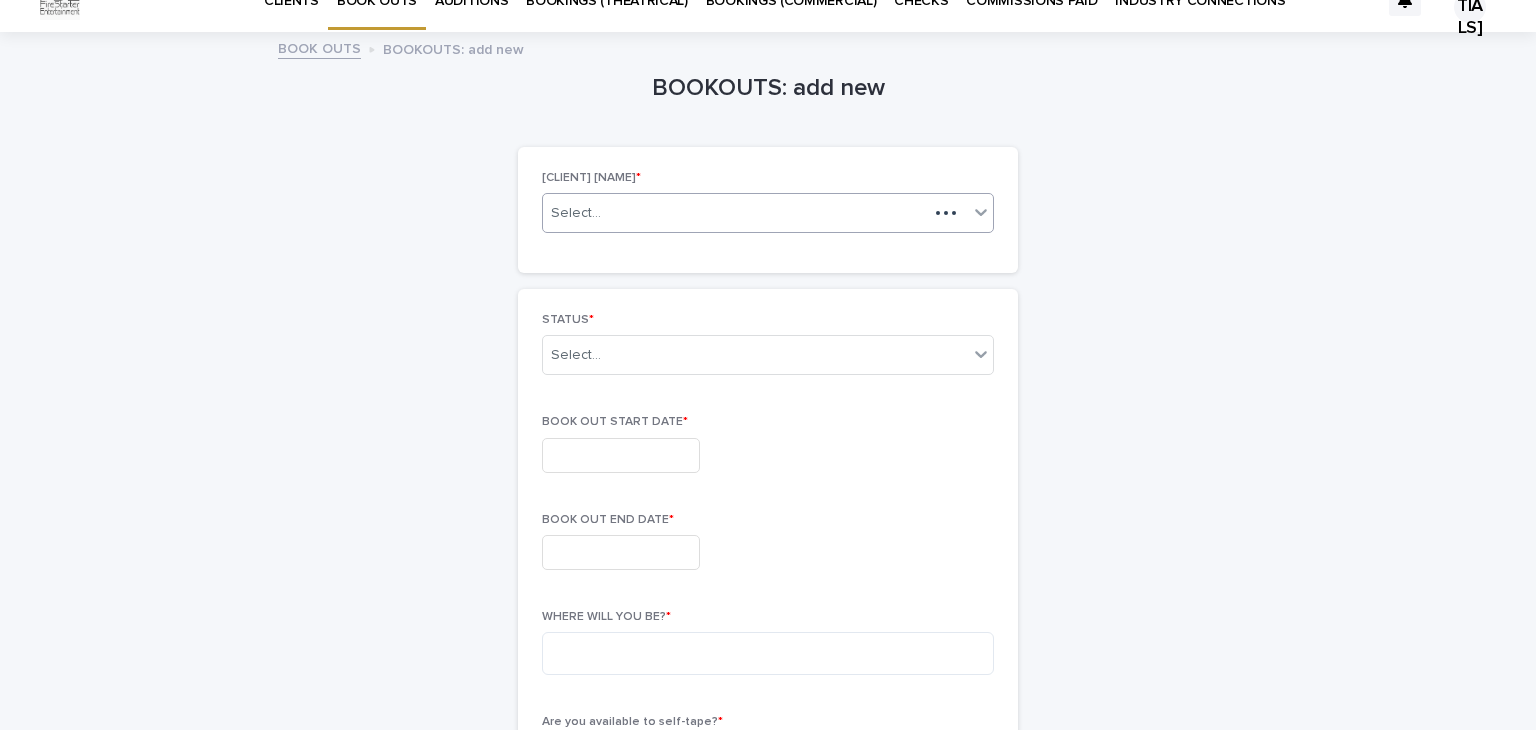 click on "Select..." at bounding box center [735, 213] 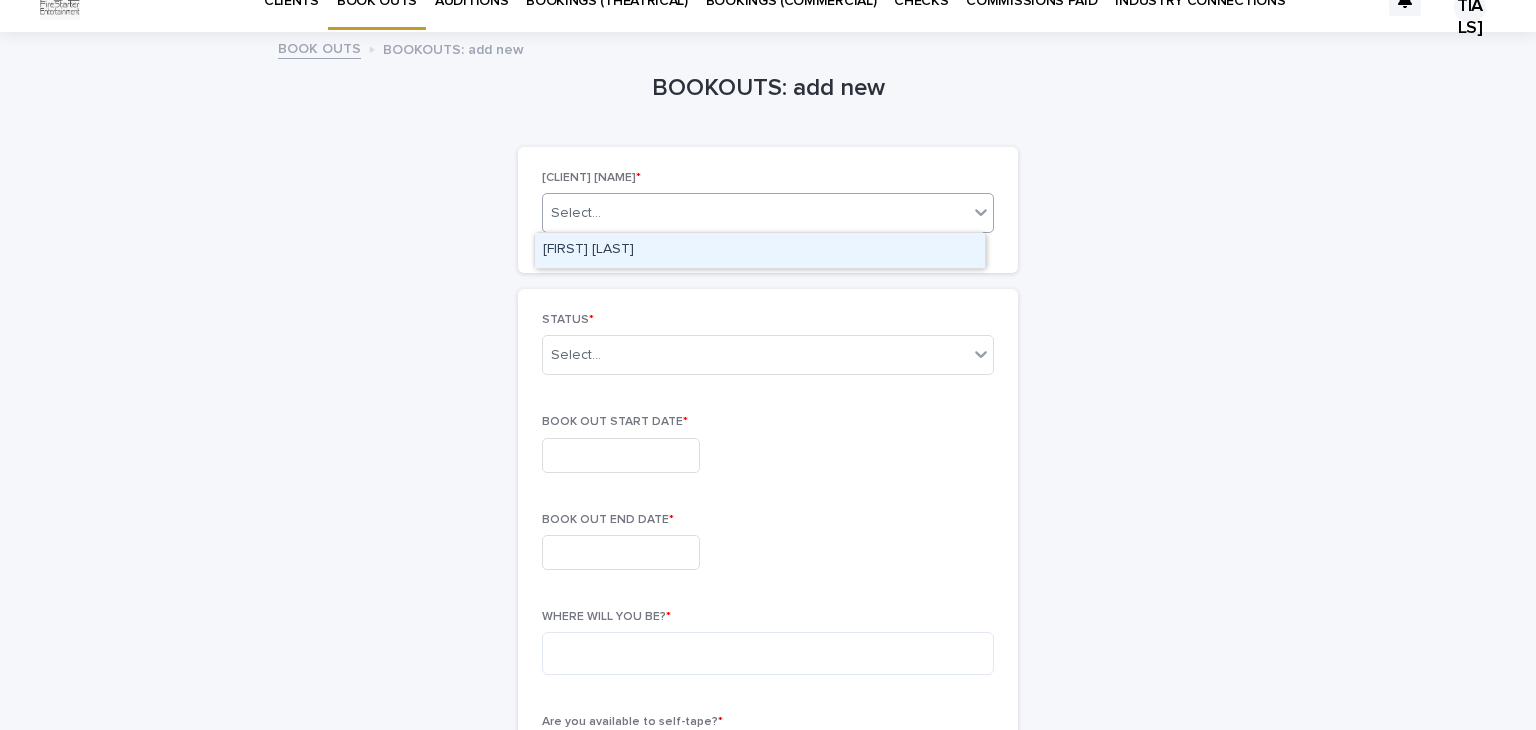 click on "Amadeo Fusca" at bounding box center (760, 250) 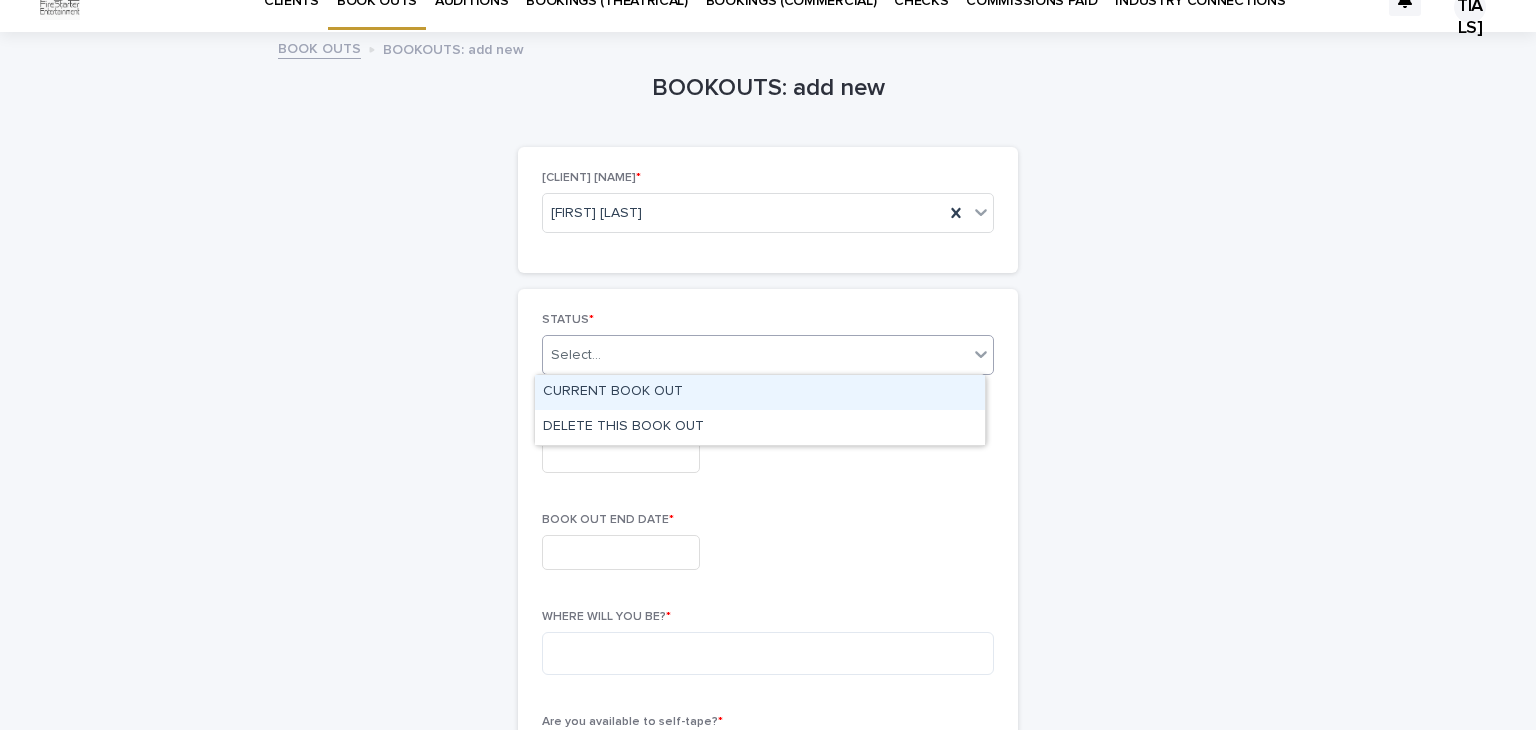 click on "Select..." at bounding box center [755, 355] 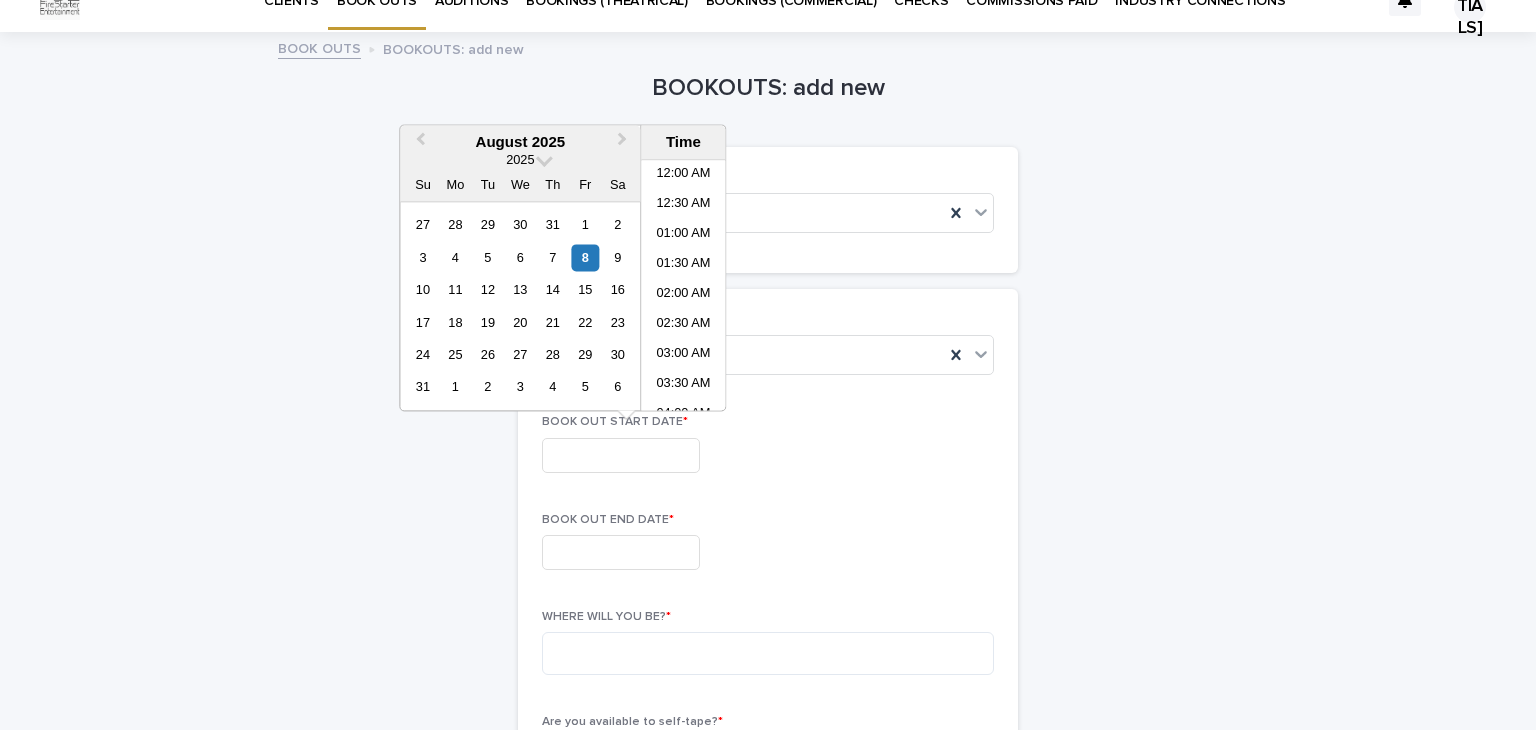 click at bounding box center [621, 455] 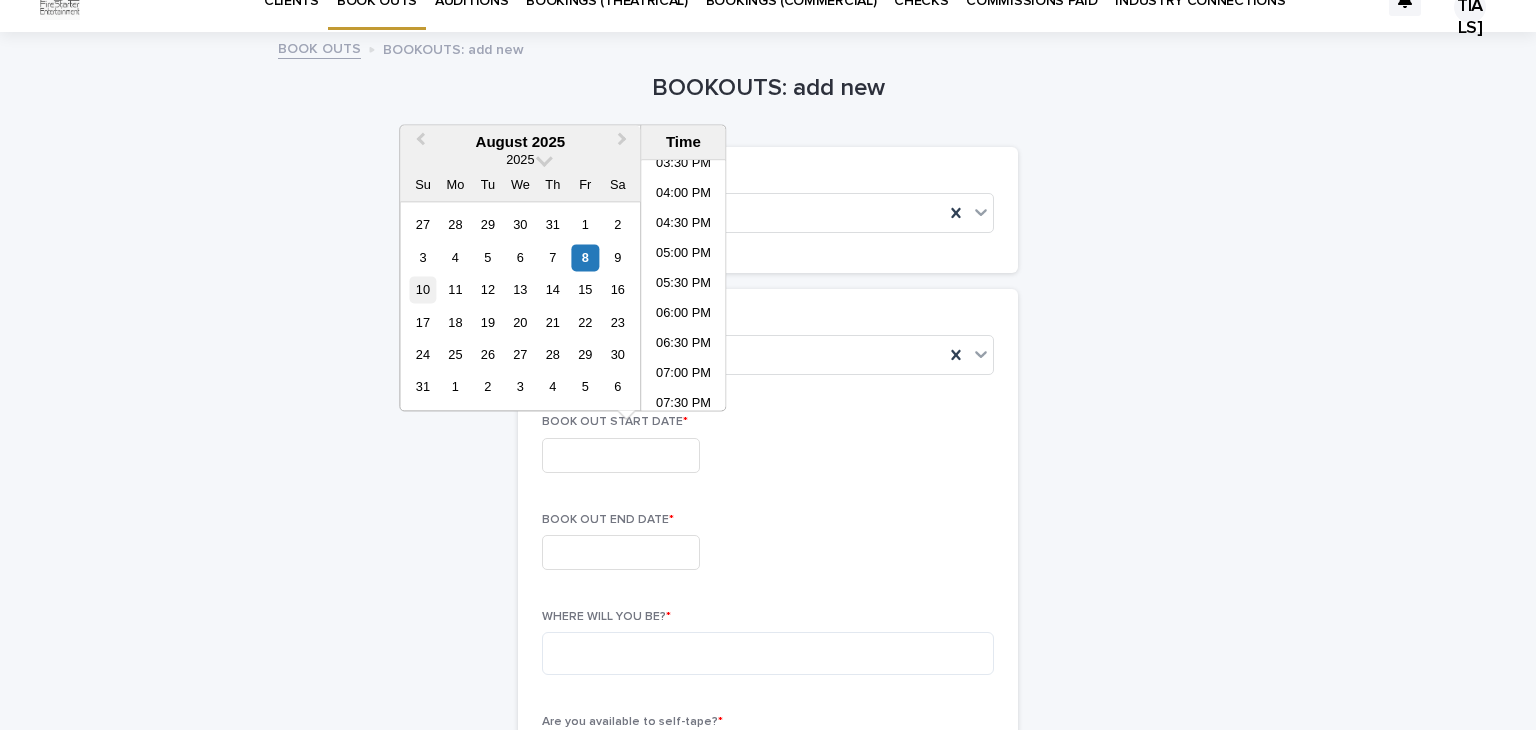 click on "10" at bounding box center [422, 289] 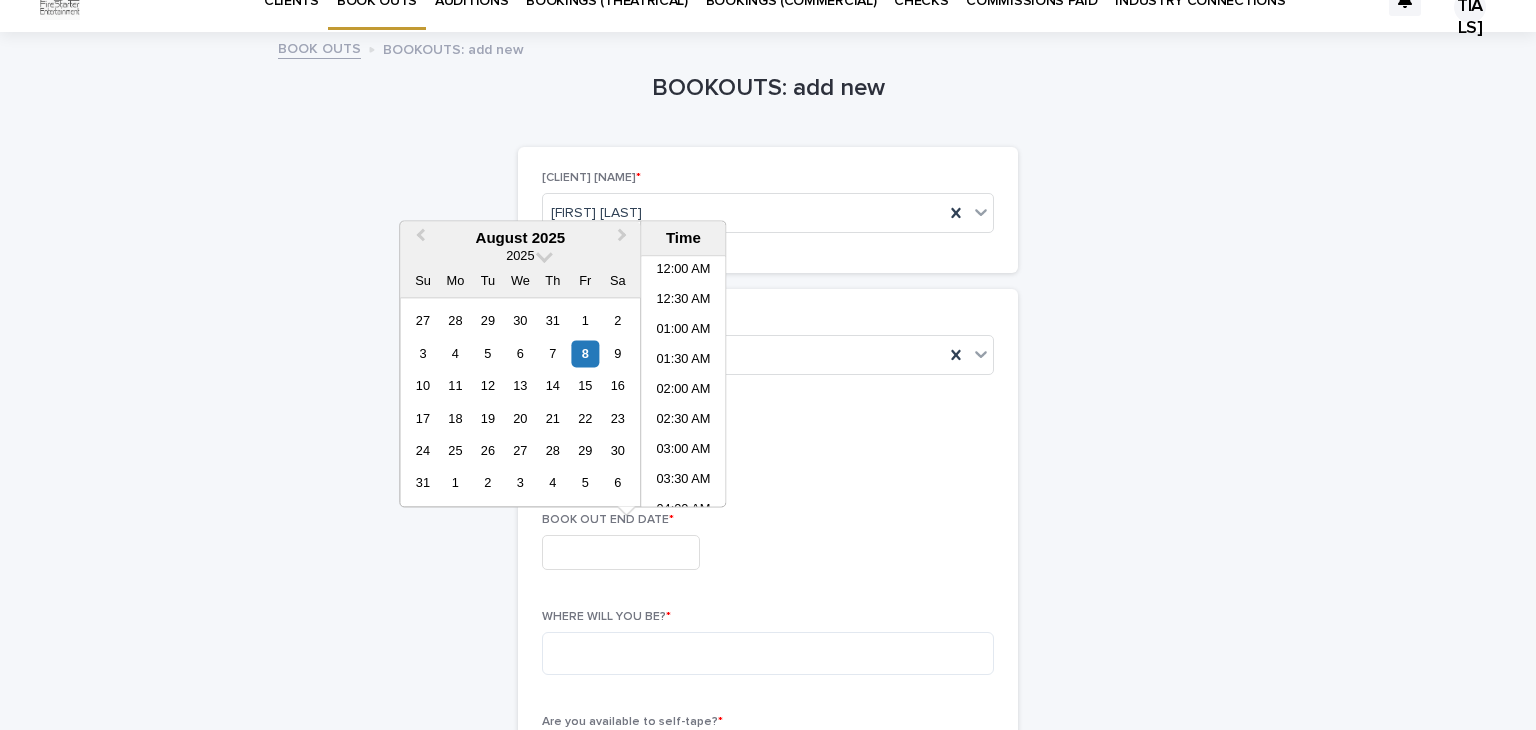 click at bounding box center [621, 552] 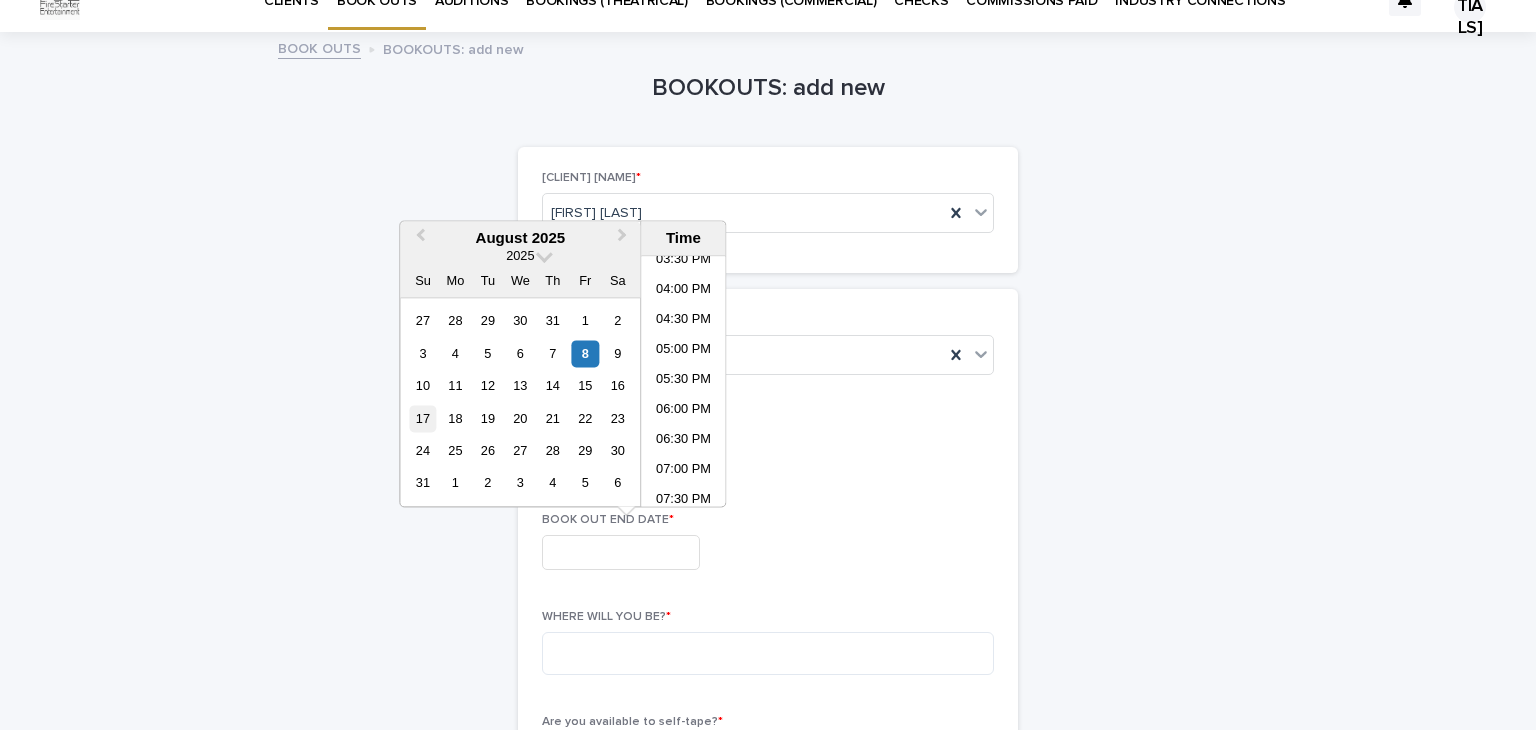 click on "17" at bounding box center (422, 418) 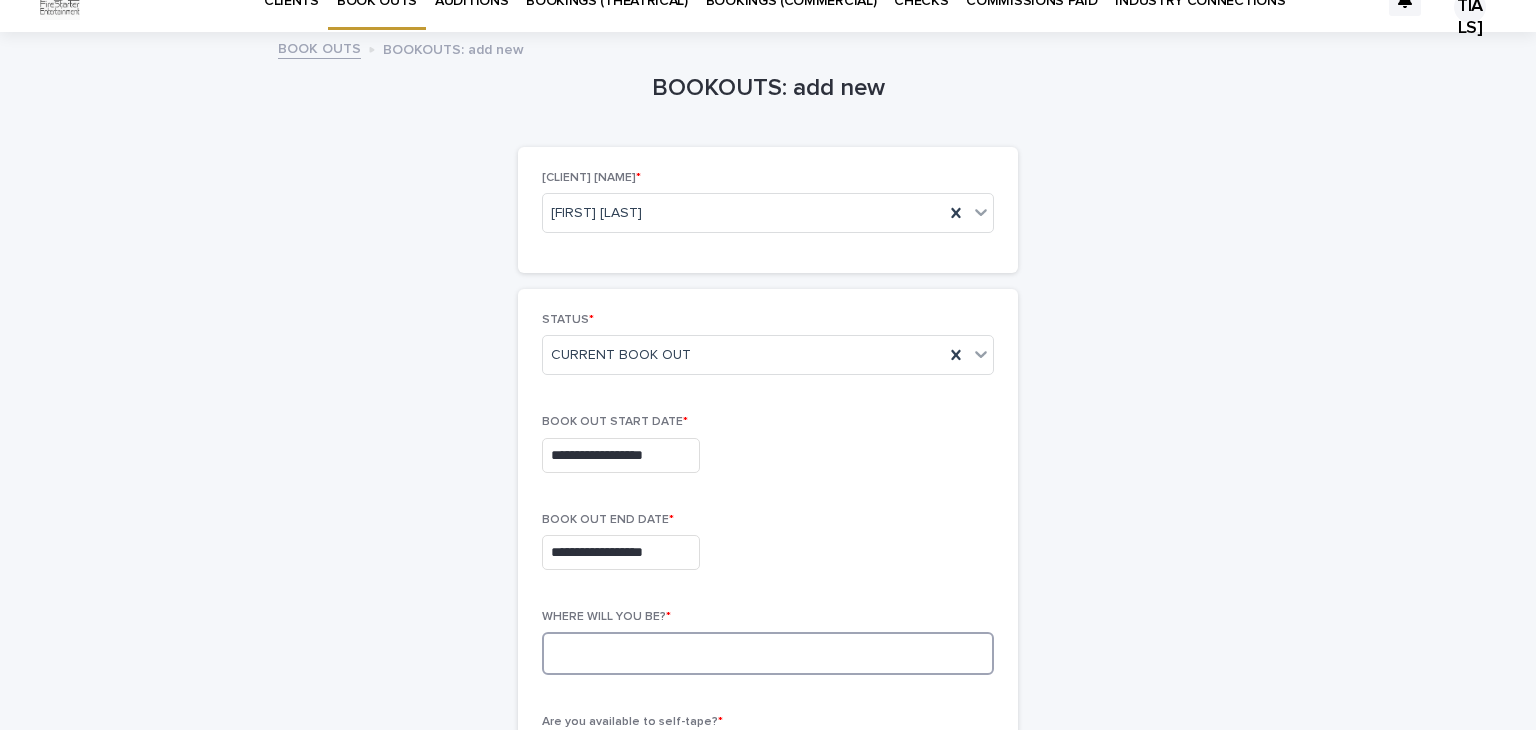 click at bounding box center [768, 653] 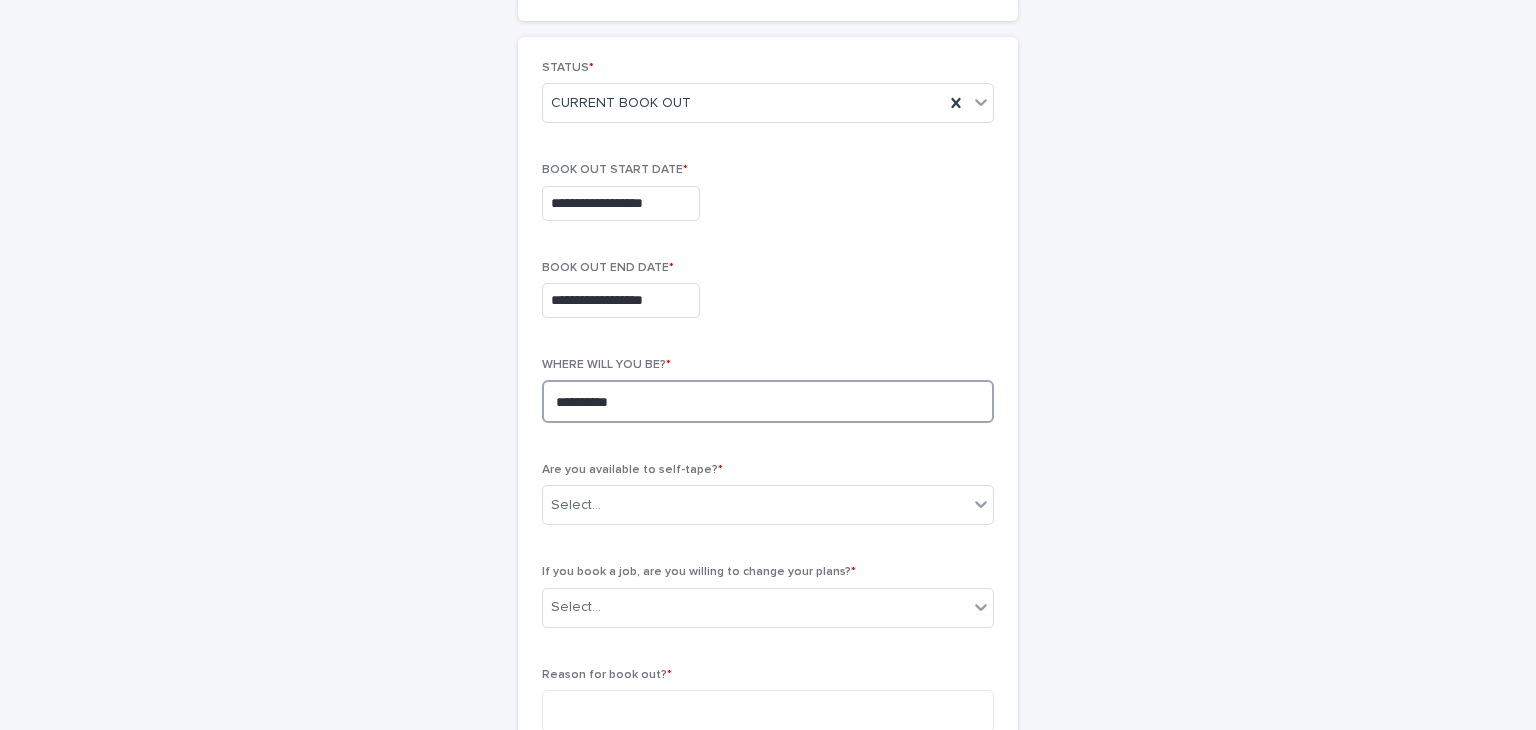 scroll, scrollTop: 285, scrollLeft: 0, axis: vertical 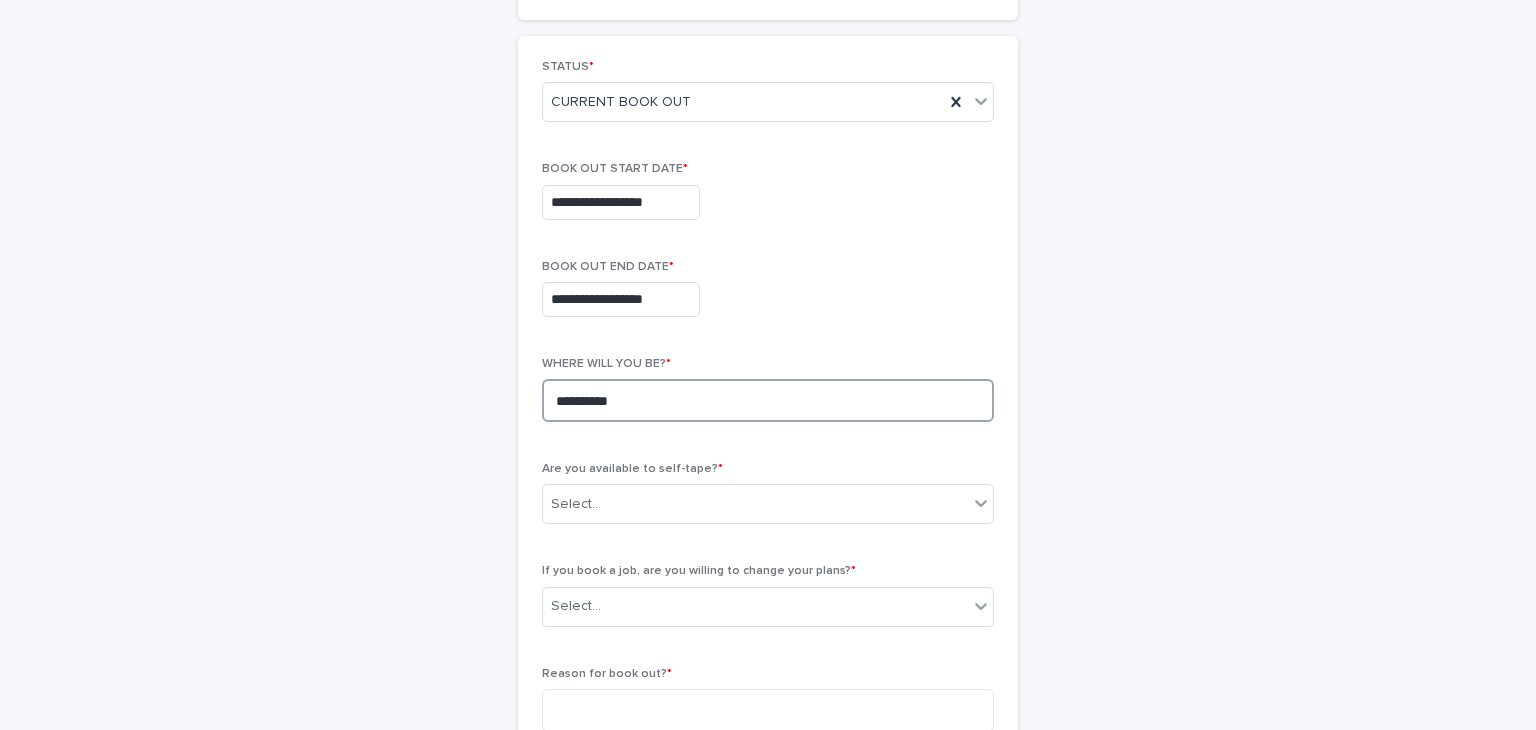 type on "**********" 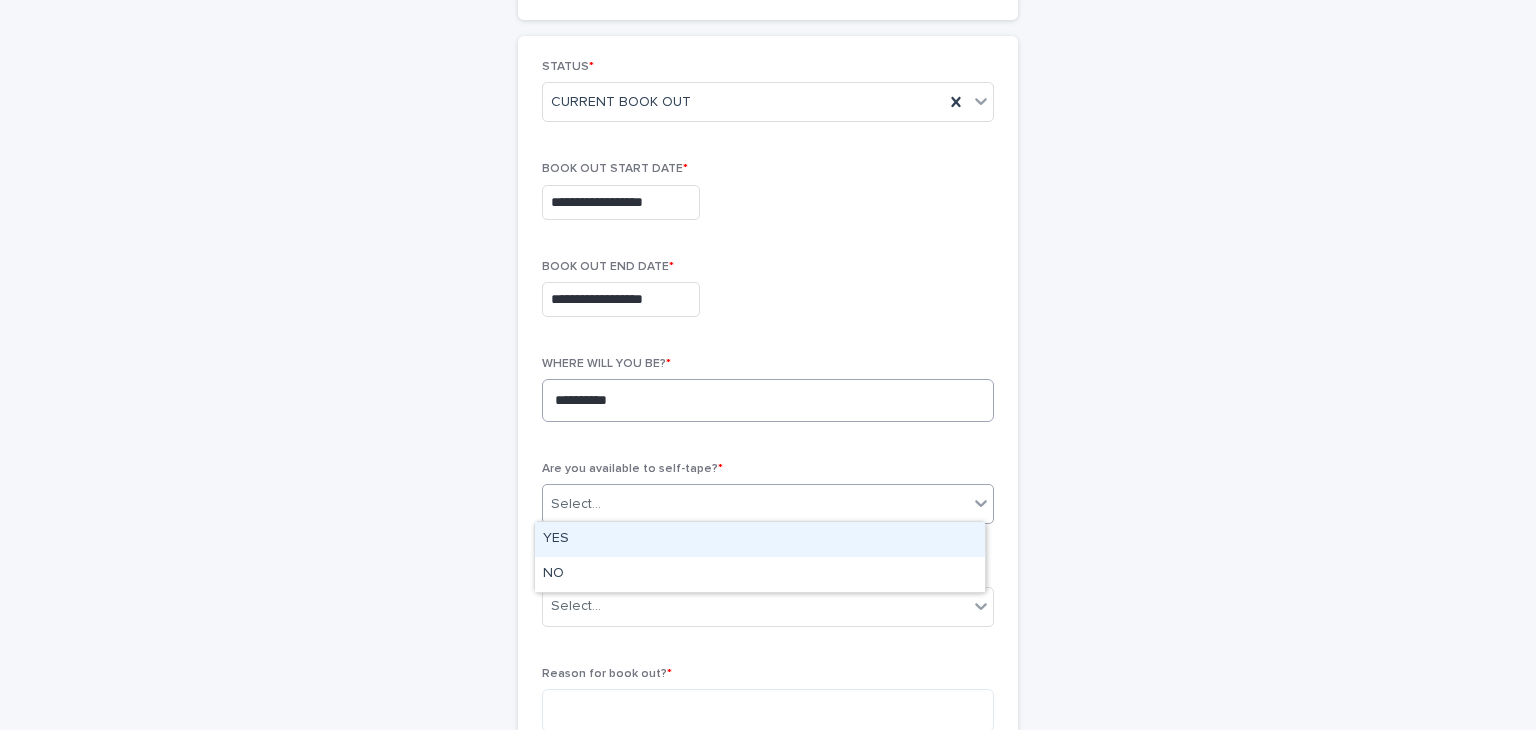 click on "YES" at bounding box center [760, 539] 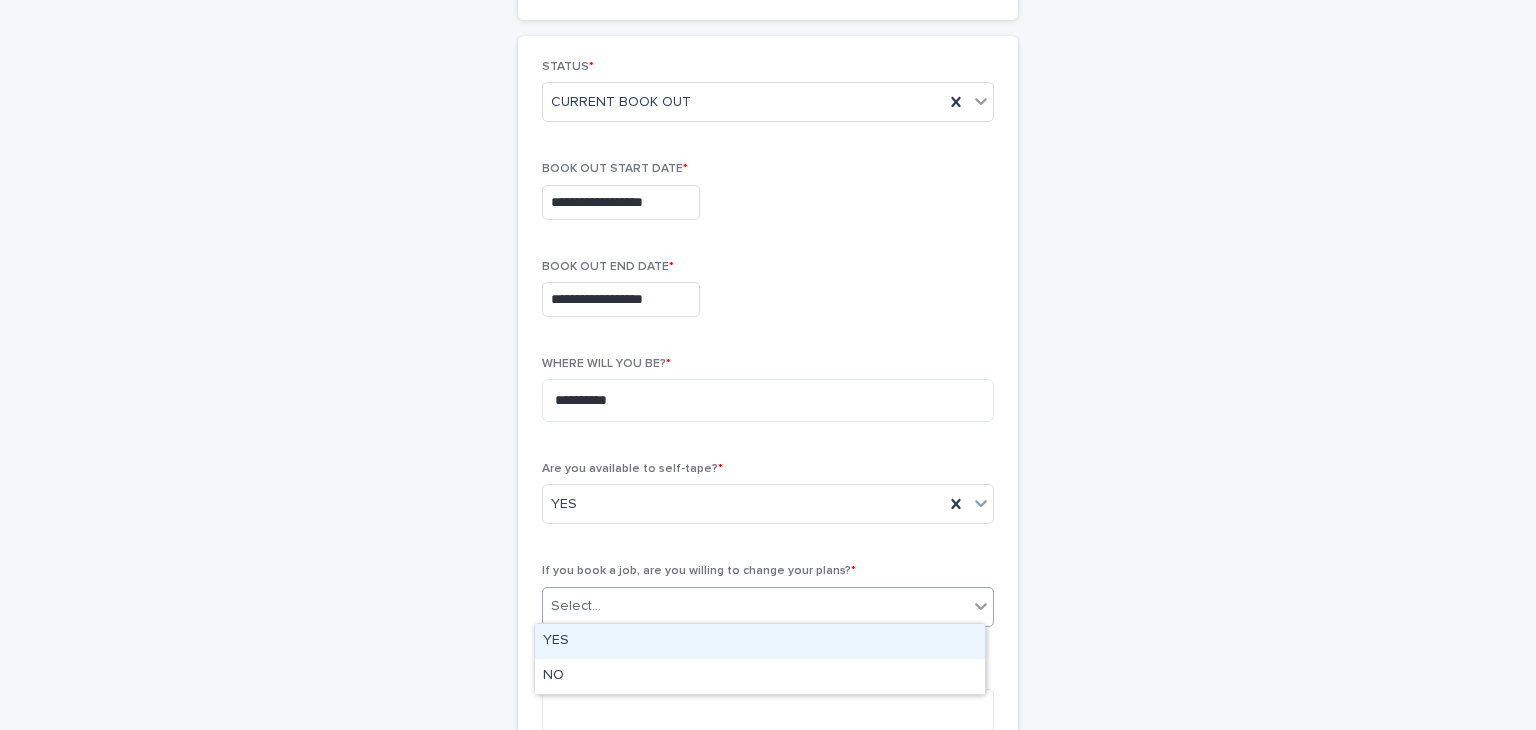click on "YES" at bounding box center (760, 641) 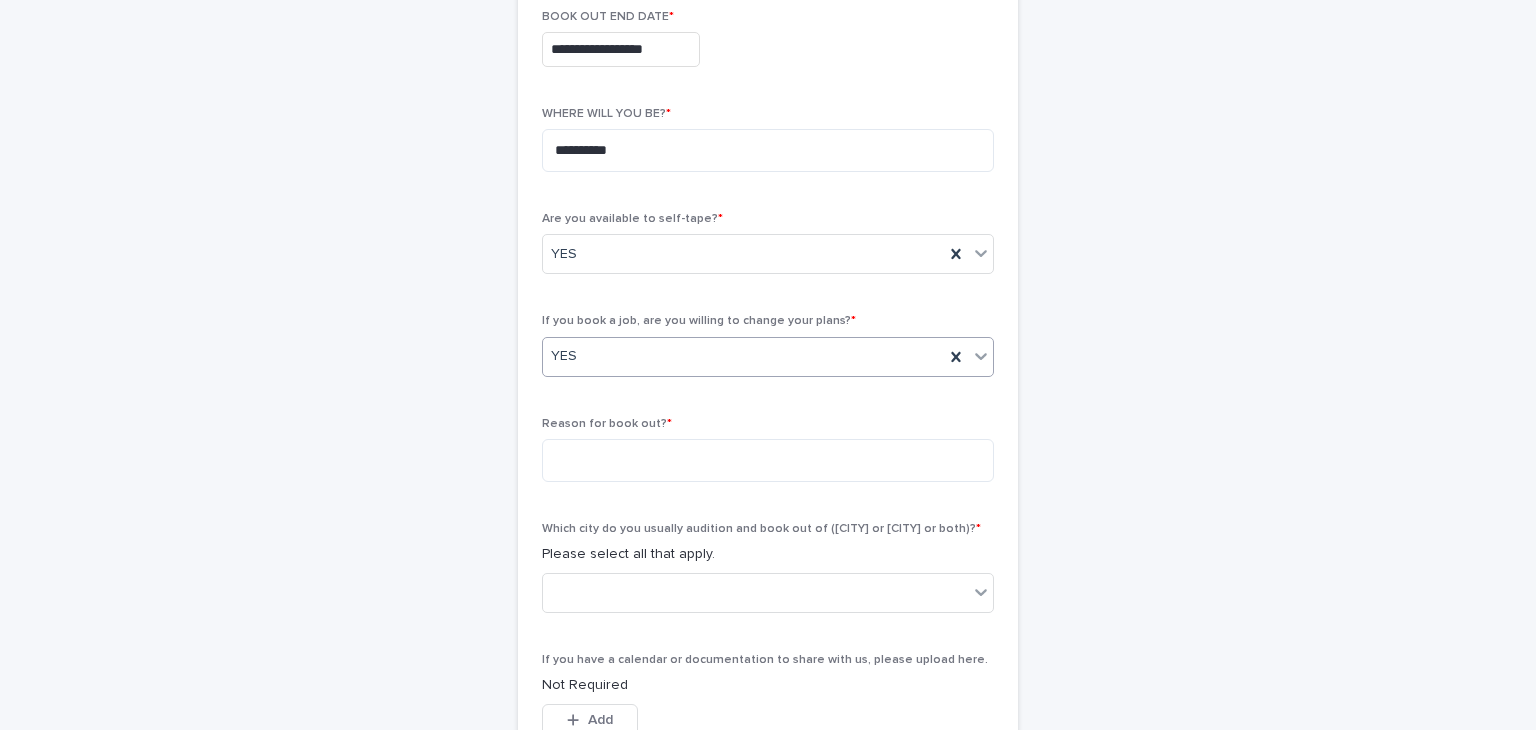scroll, scrollTop: 548, scrollLeft: 0, axis: vertical 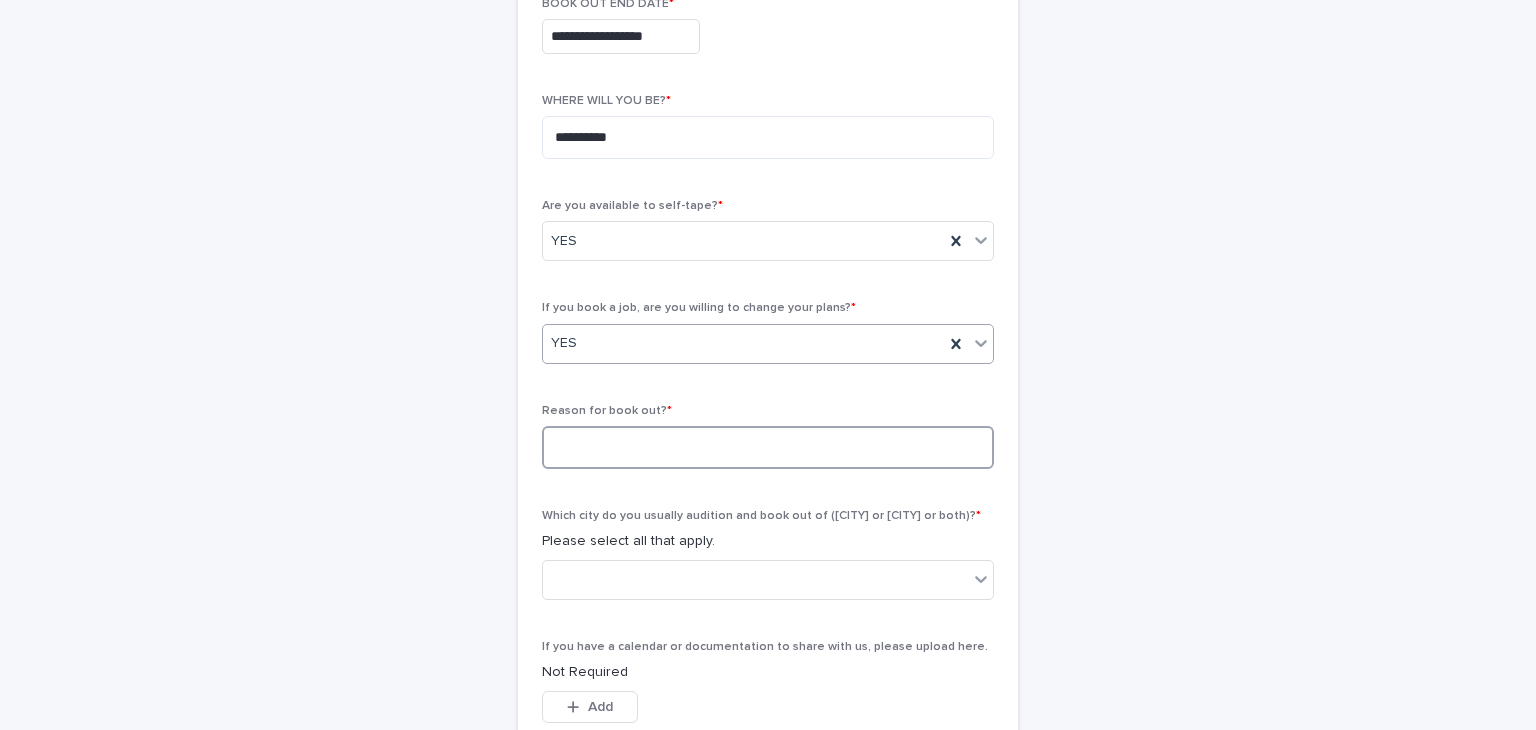 click at bounding box center (768, 447) 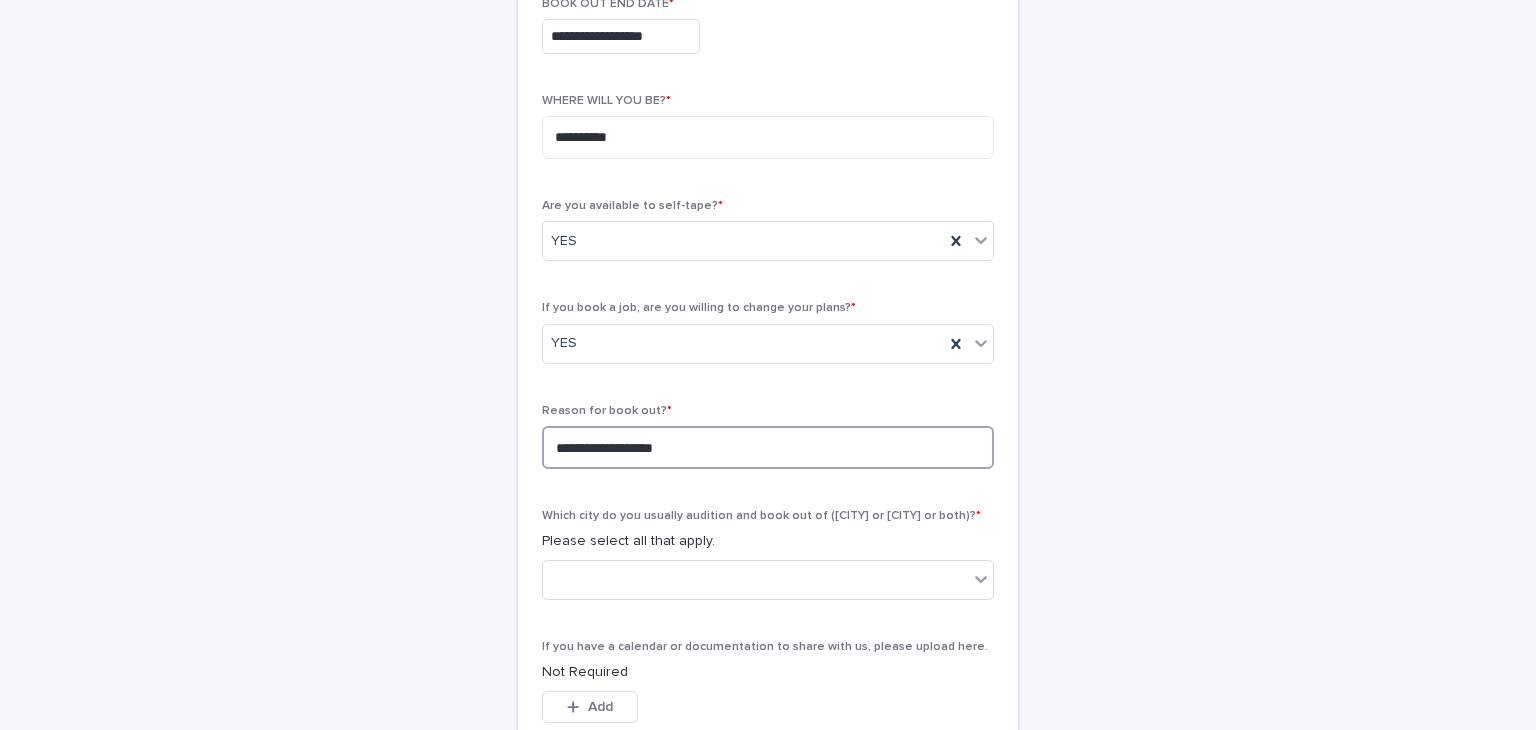 type on "**********" 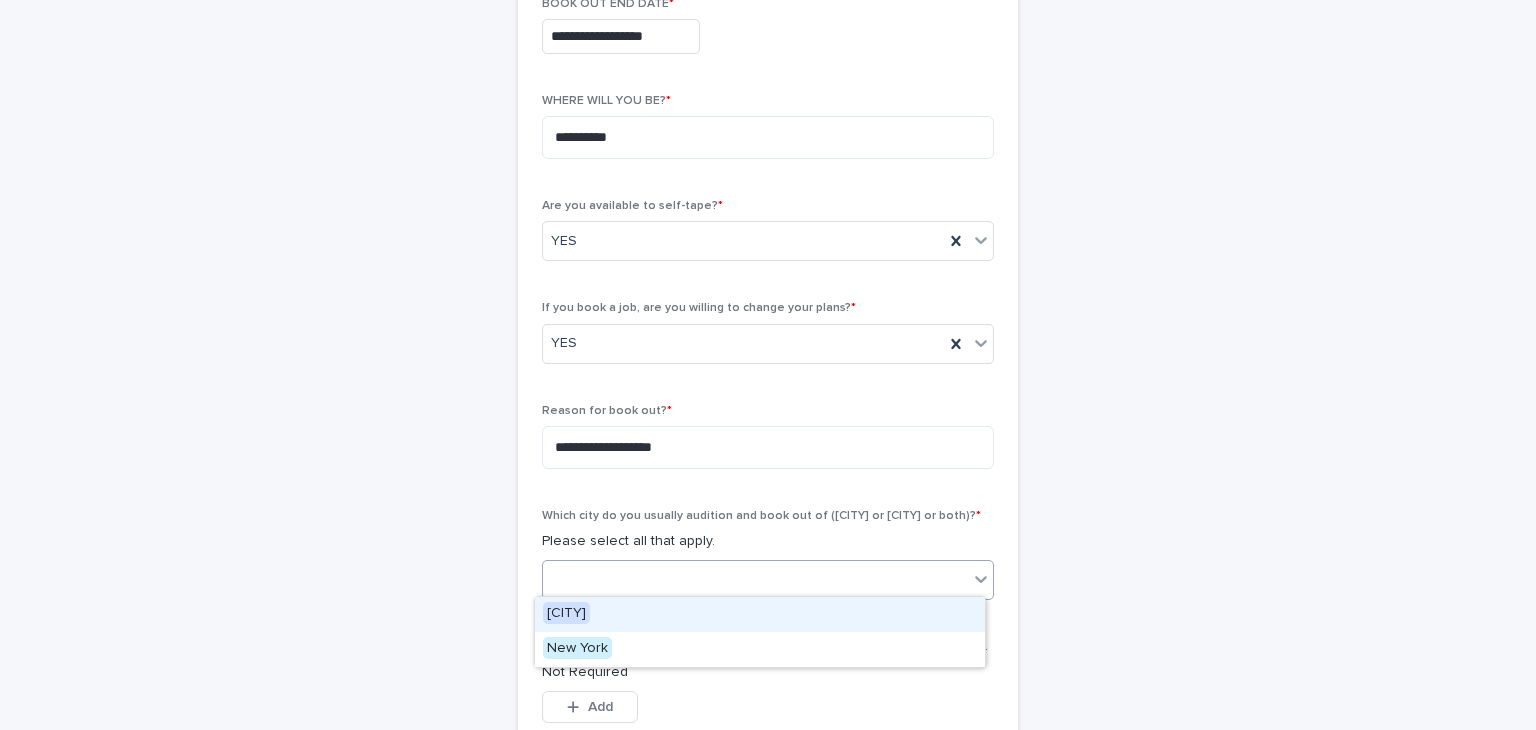 click on "Los Angeles" at bounding box center (566, 613) 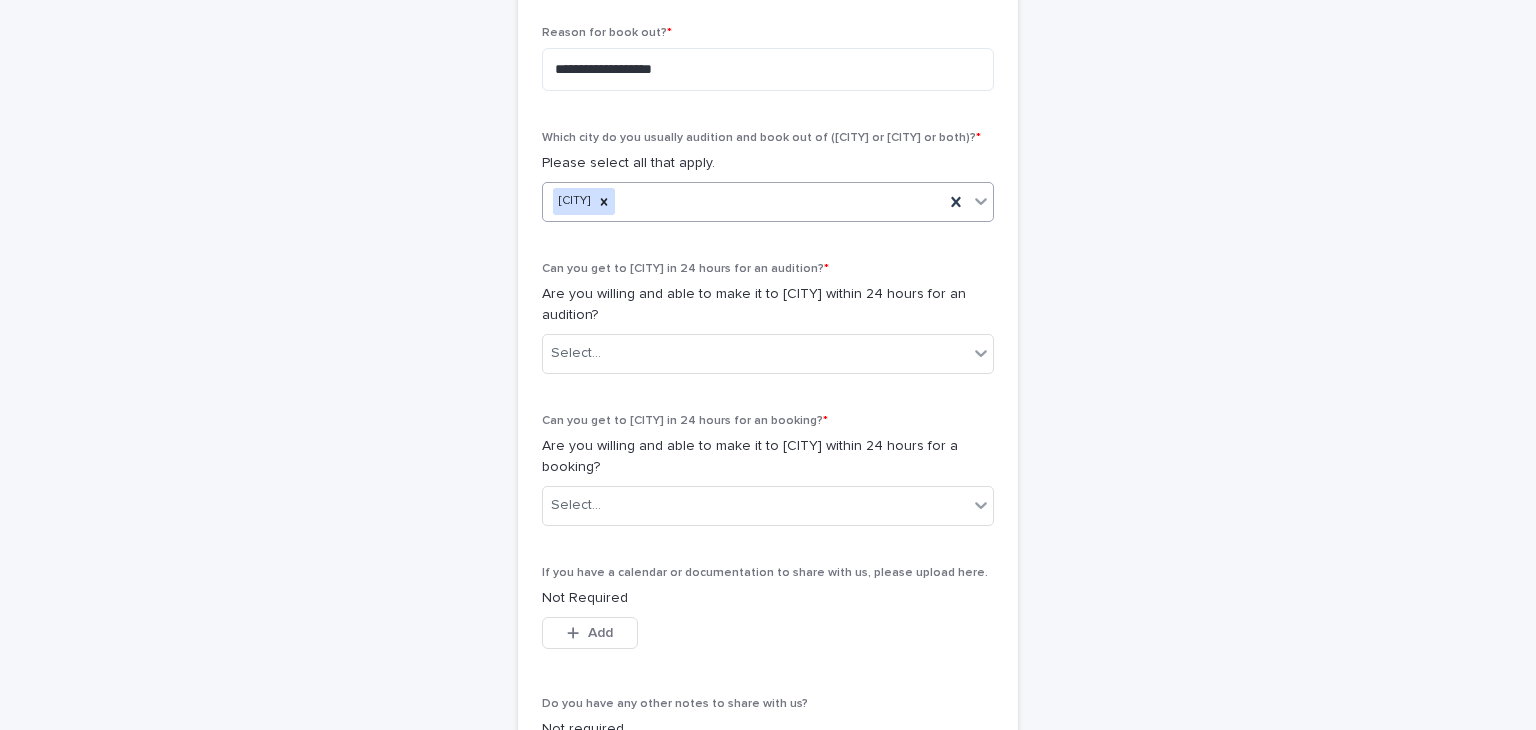 scroll, scrollTop: 952, scrollLeft: 0, axis: vertical 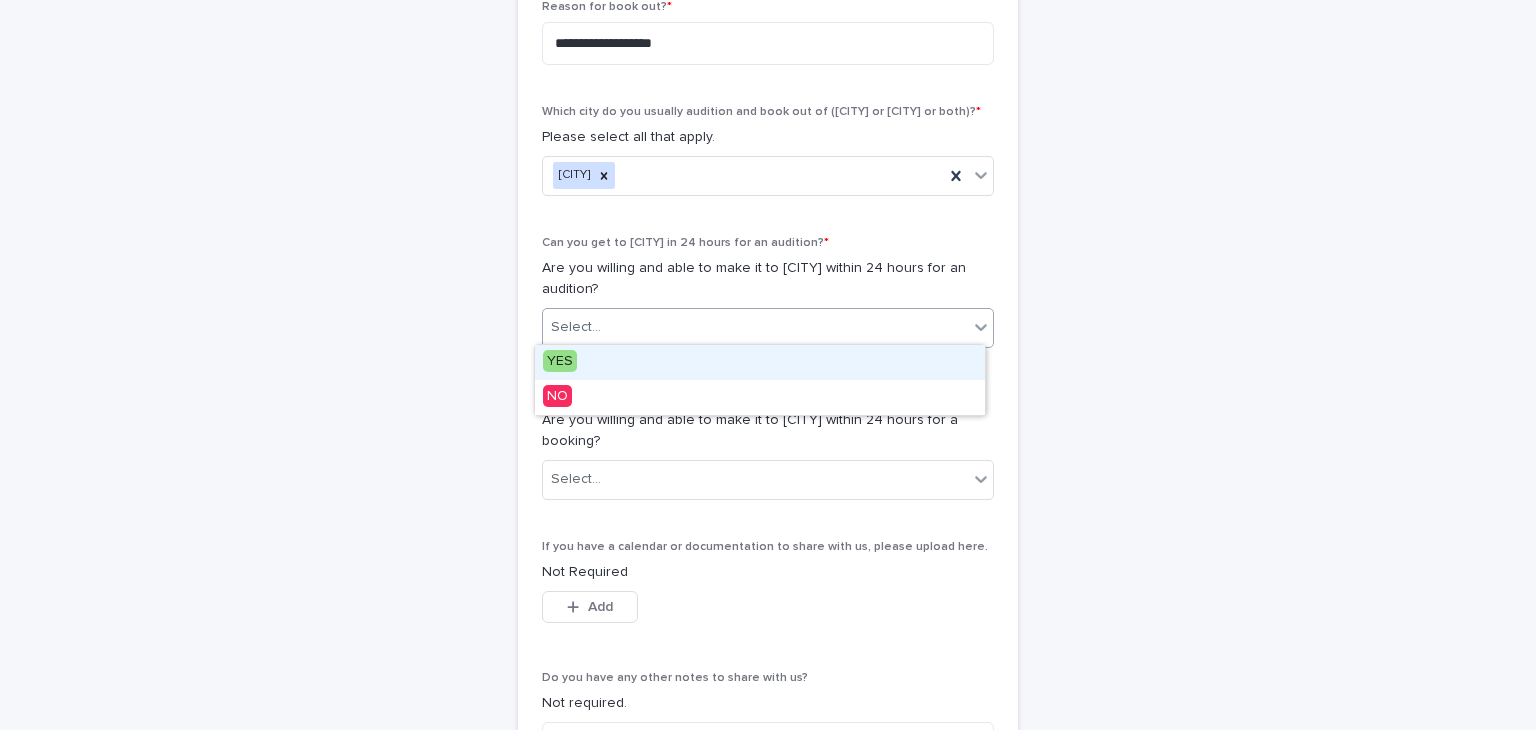click on "YES" at bounding box center [560, 361] 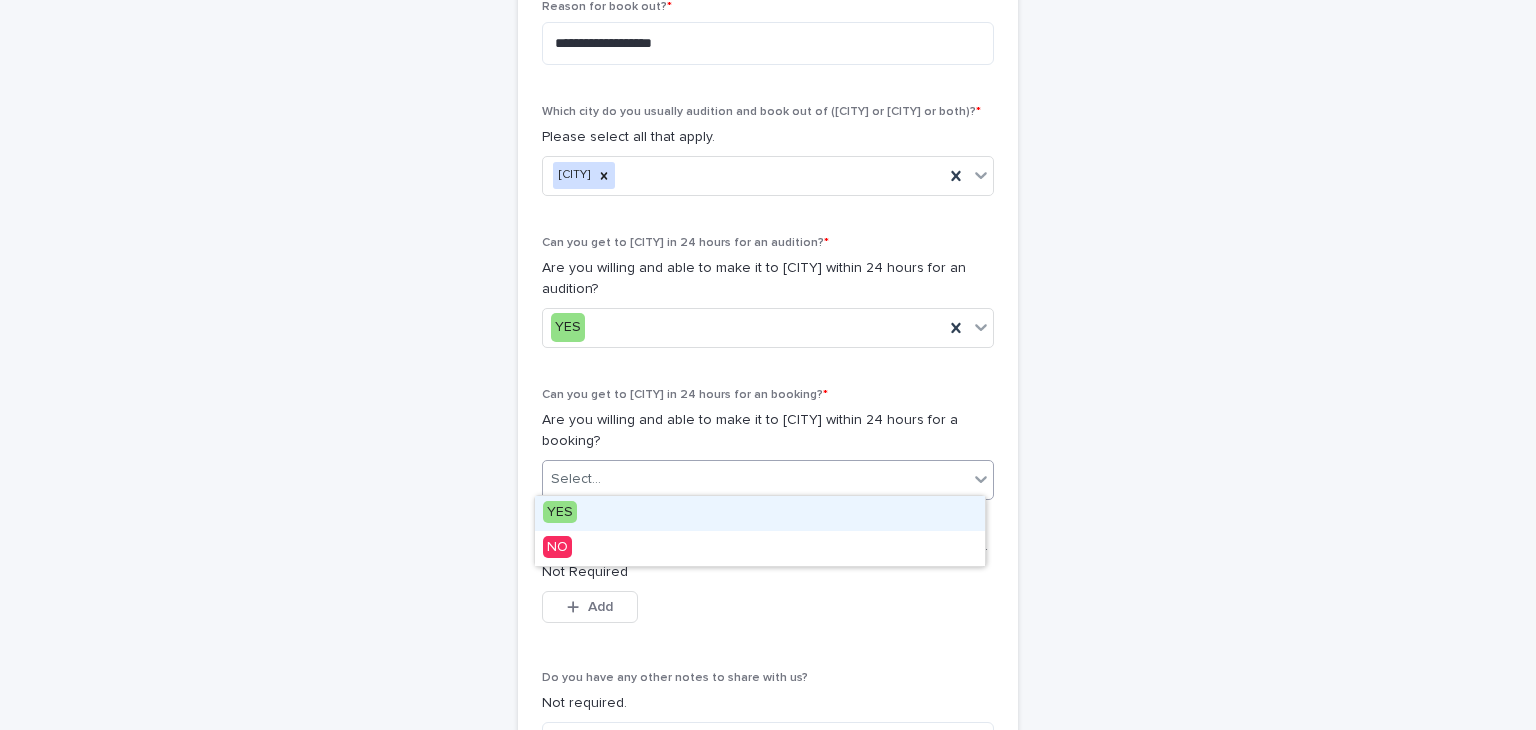 click on "YES" at bounding box center (560, 512) 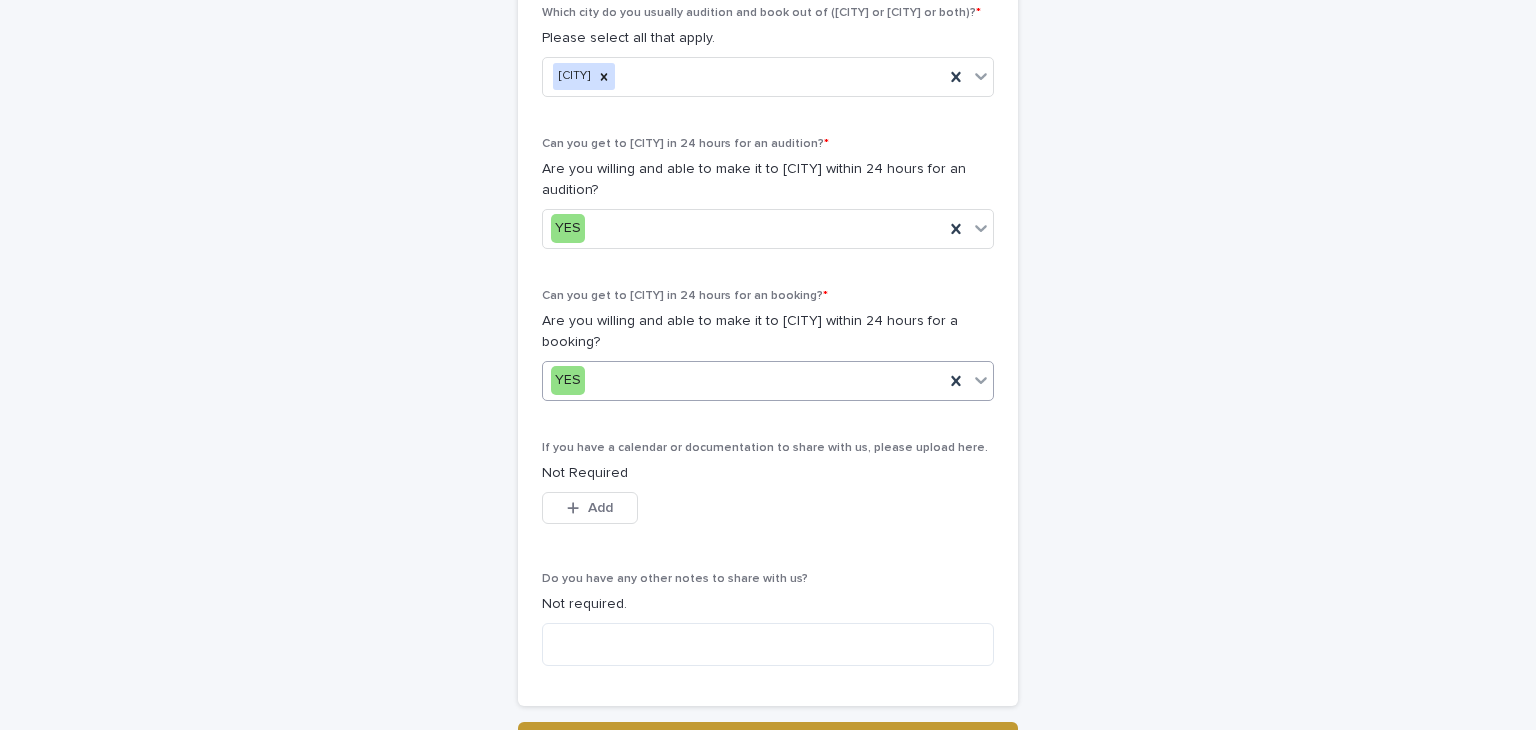 scroll, scrollTop: 1109, scrollLeft: 0, axis: vertical 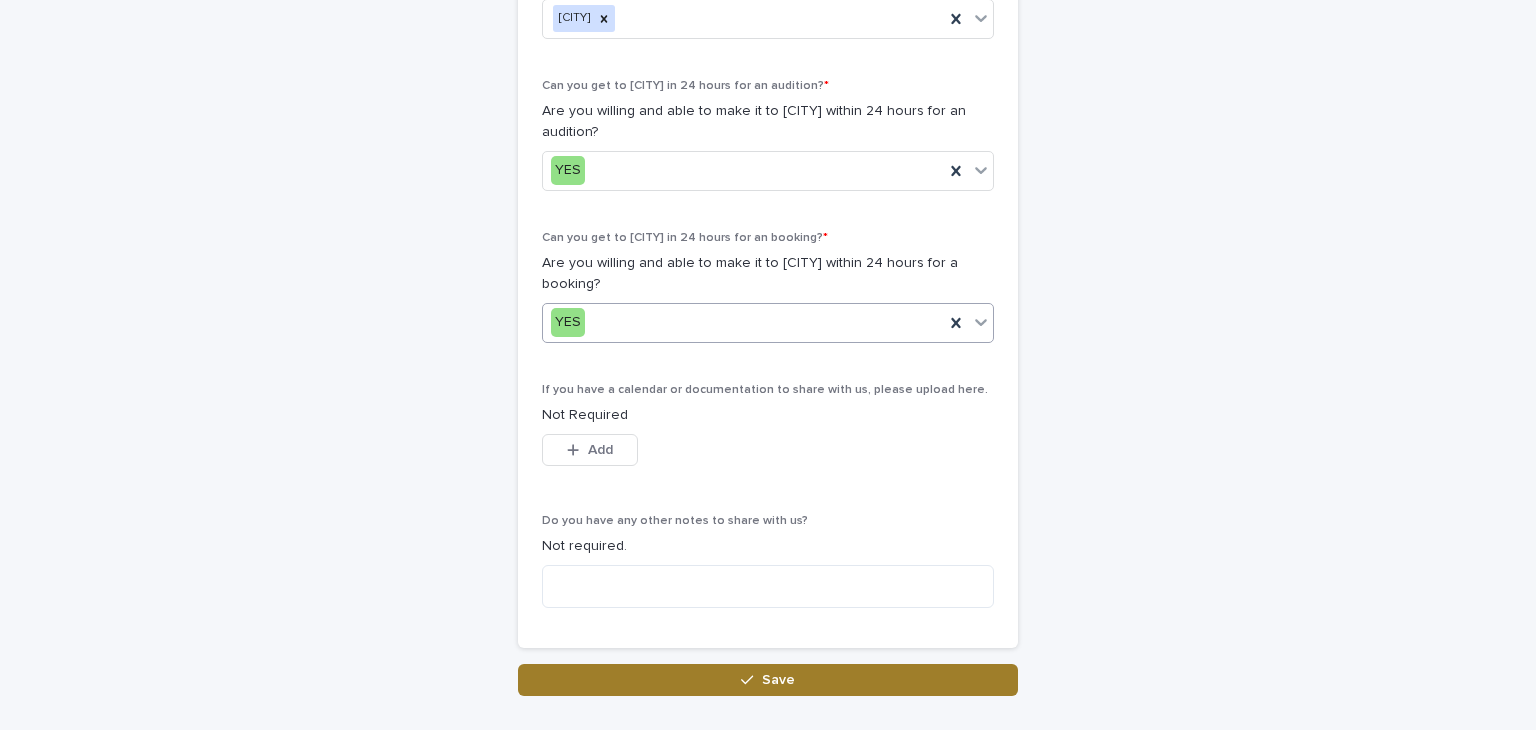 click on "Save" at bounding box center [768, 680] 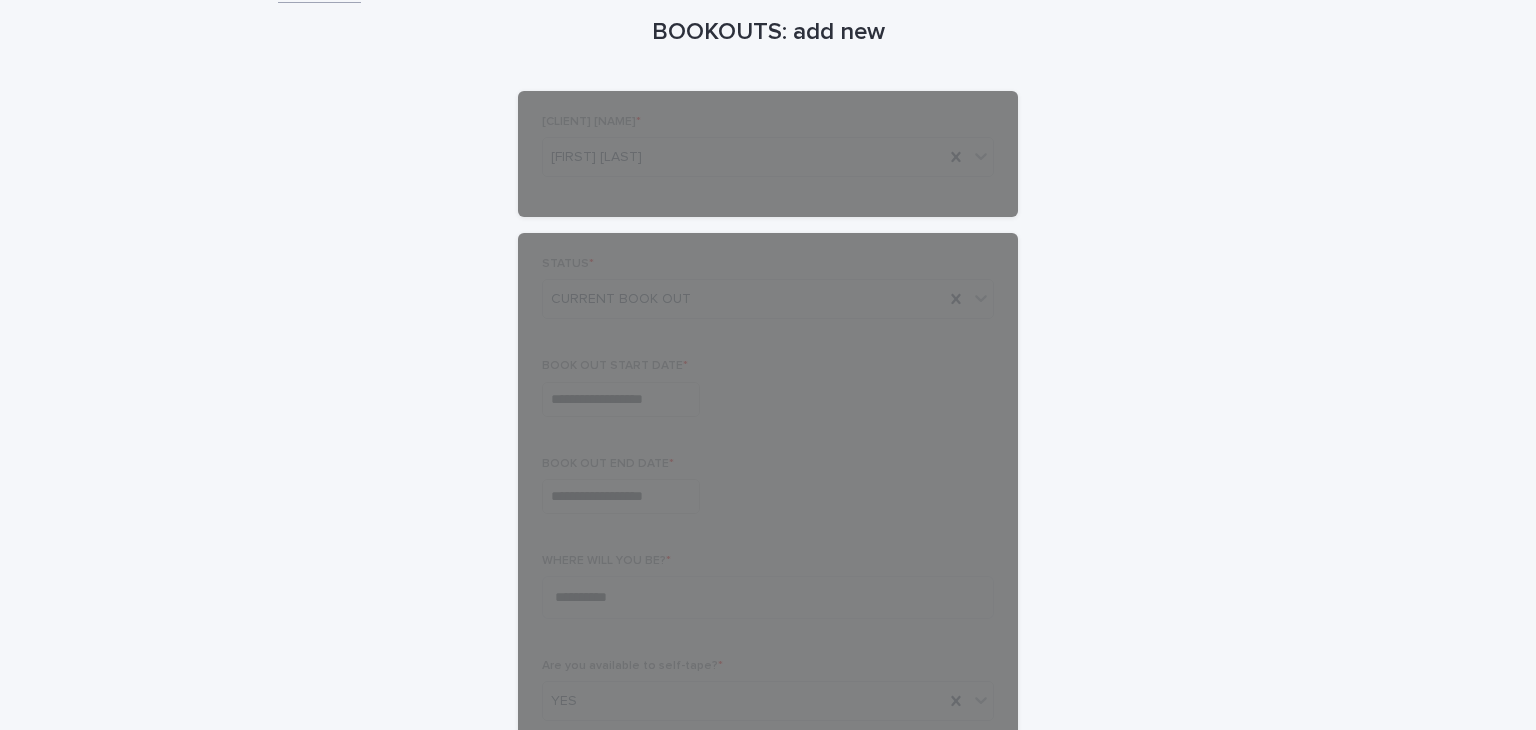 scroll, scrollTop: 84, scrollLeft: 0, axis: vertical 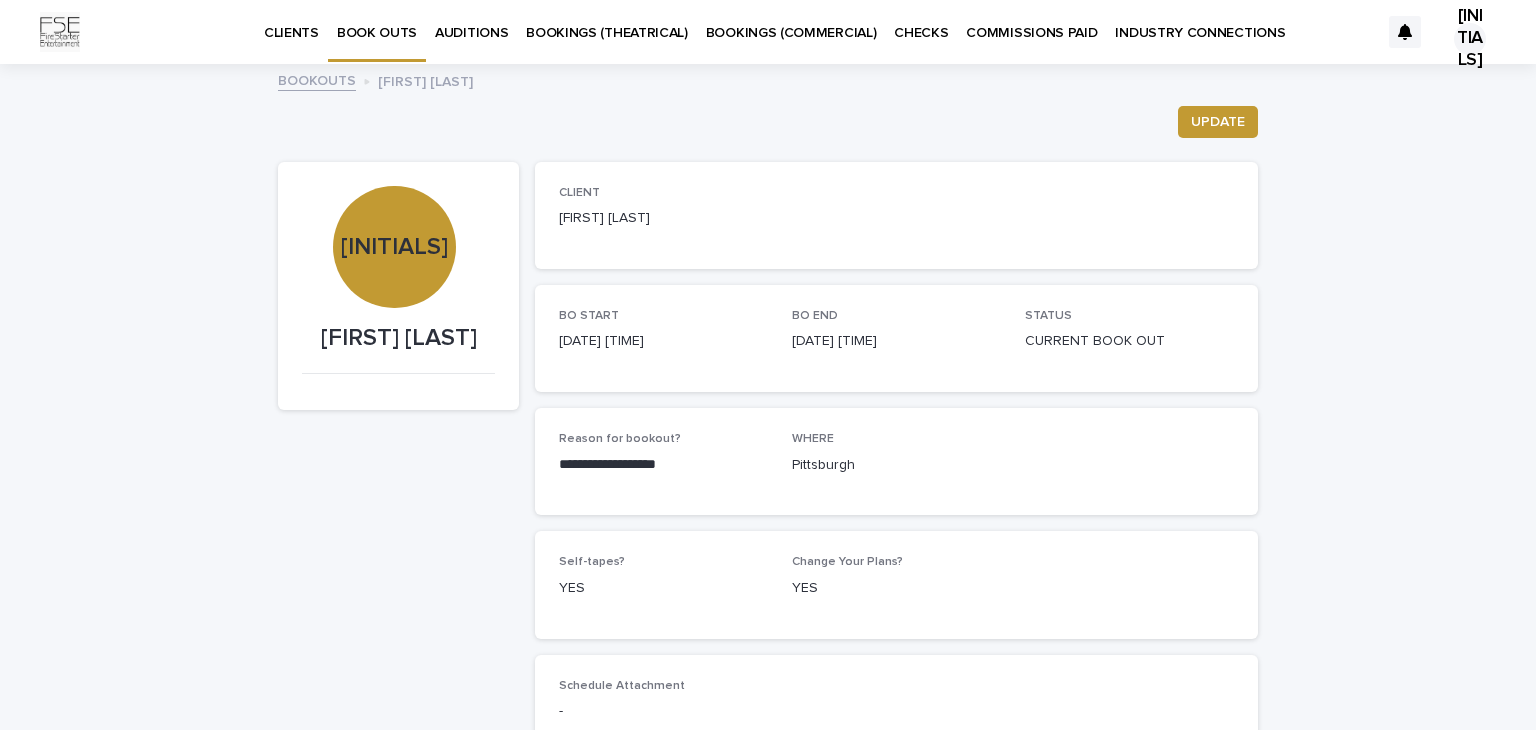 click on "CLIENTS" at bounding box center (291, 21) 